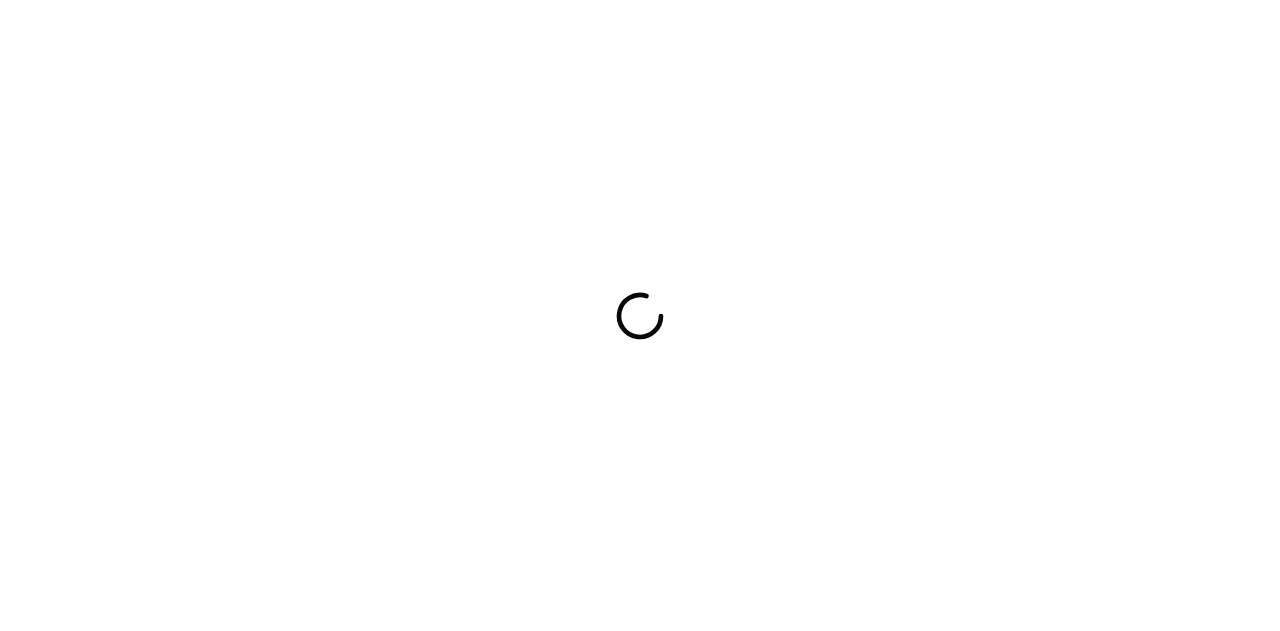 scroll, scrollTop: 0, scrollLeft: 0, axis: both 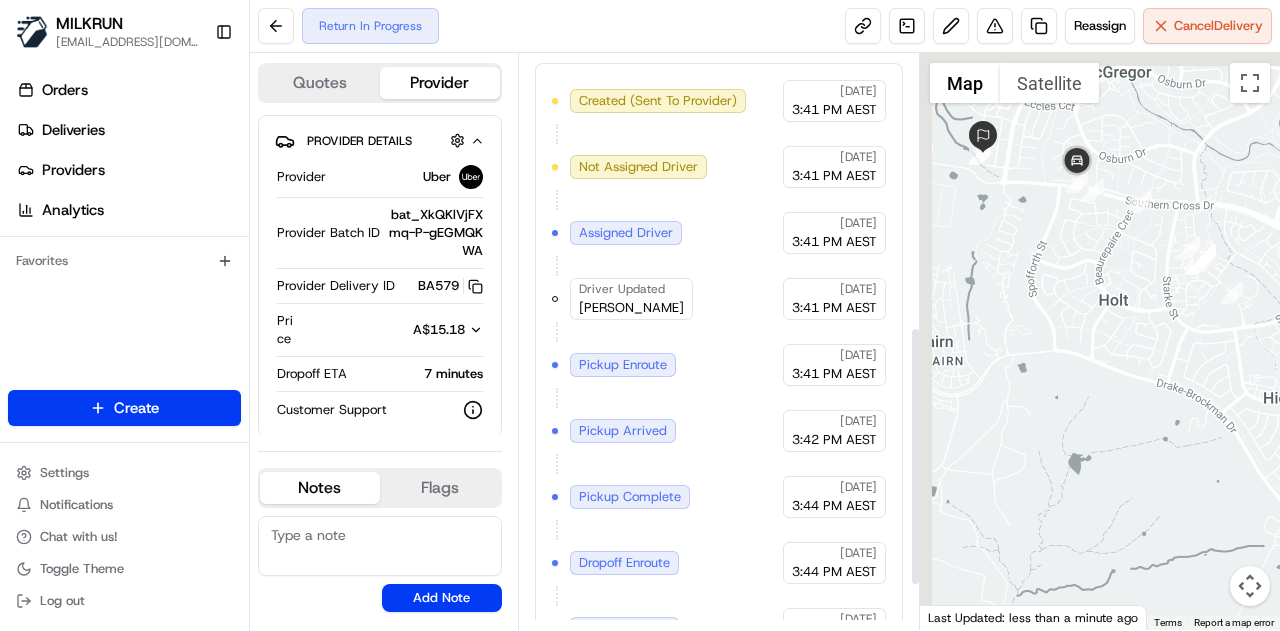 drag, startPoint x: 1062, startPoint y: 211, endPoint x: 1107, endPoint y: 390, distance: 184.56976 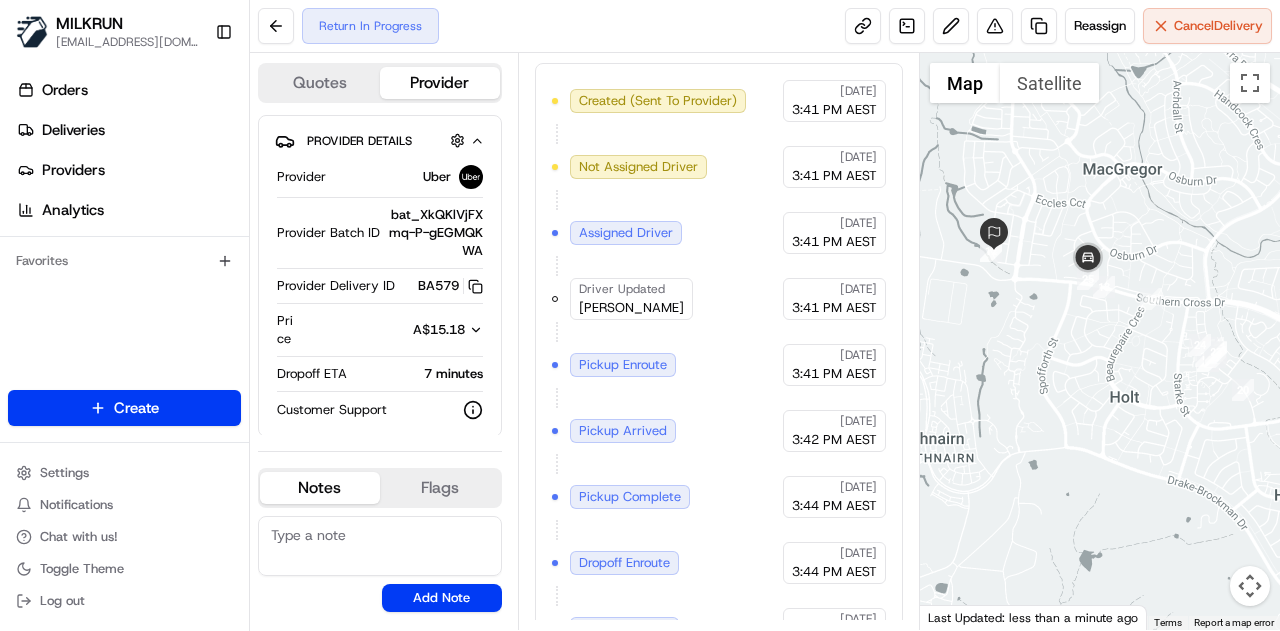 drag, startPoint x: 1096, startPoint y: 270, endPoint x: 1106, endPoint y: 337, distance: 67.74216 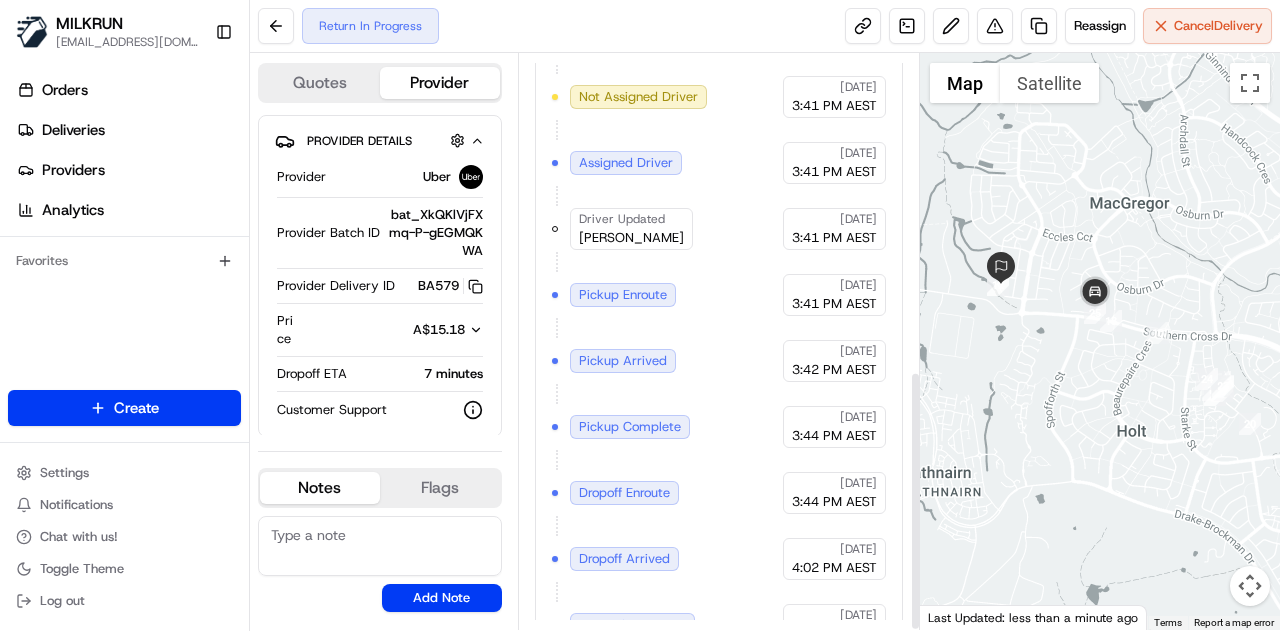 scroll, scrollTop: 702, scrollLeft: 0, axis: vertical 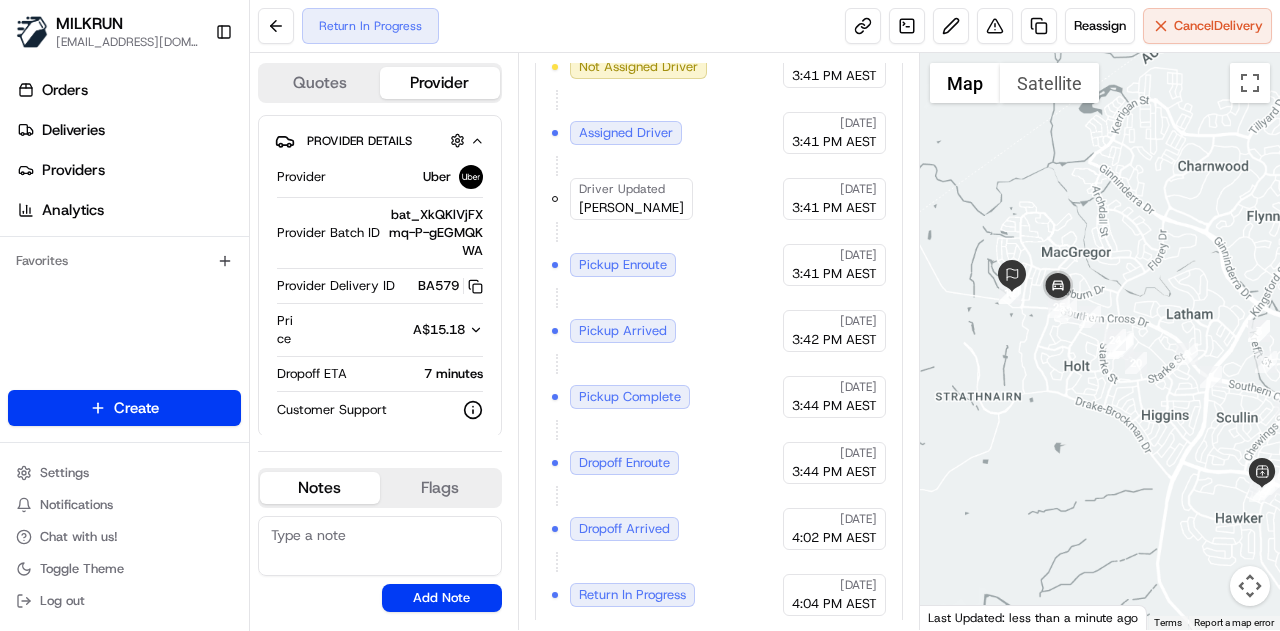 drag, startPoint x: 1129, startPoint y: 354, endPoint x: 1094, endPoint y: 328, distance: 43.60046 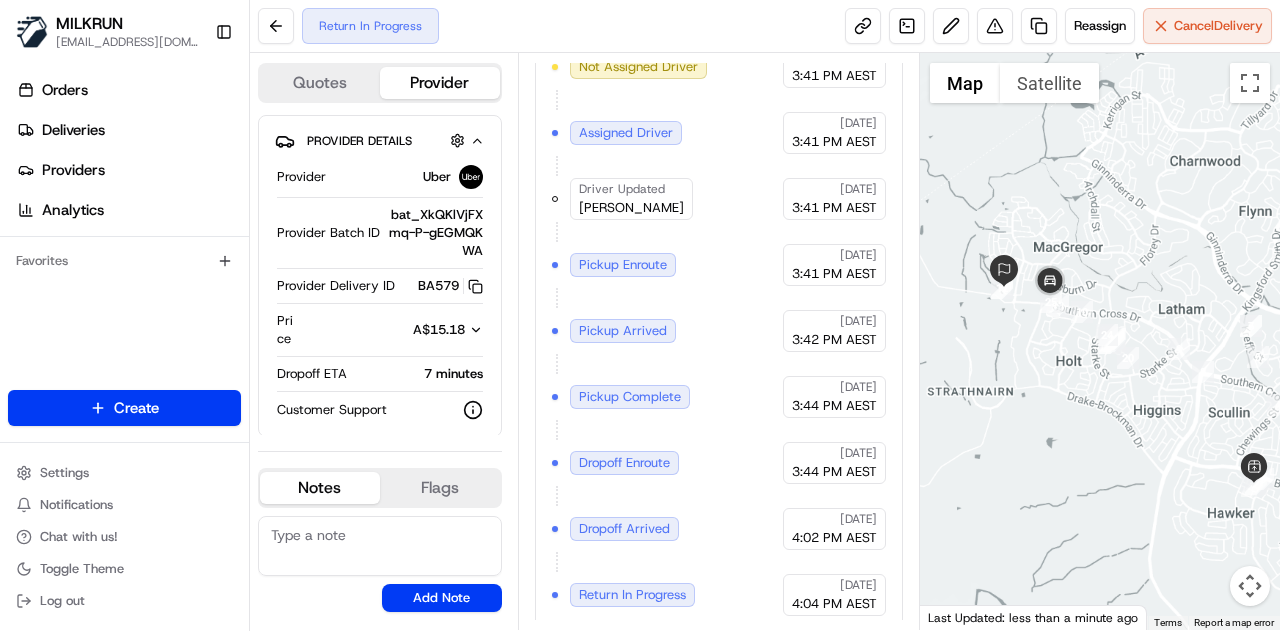 drag, startPoint x: 1220, startPoint y: 392, endPoint x: 1144, endPoint y: 399, distance: 76.321686 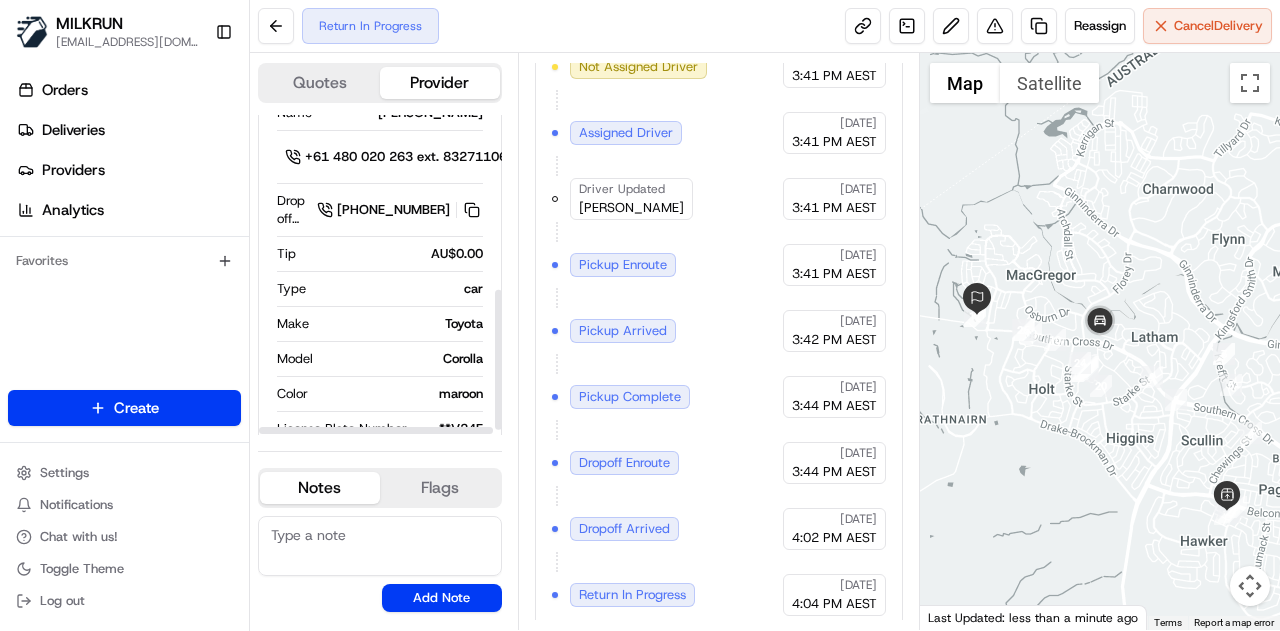 scroll, scrollTop: 400, scrollLeft: 0, axis: vertical 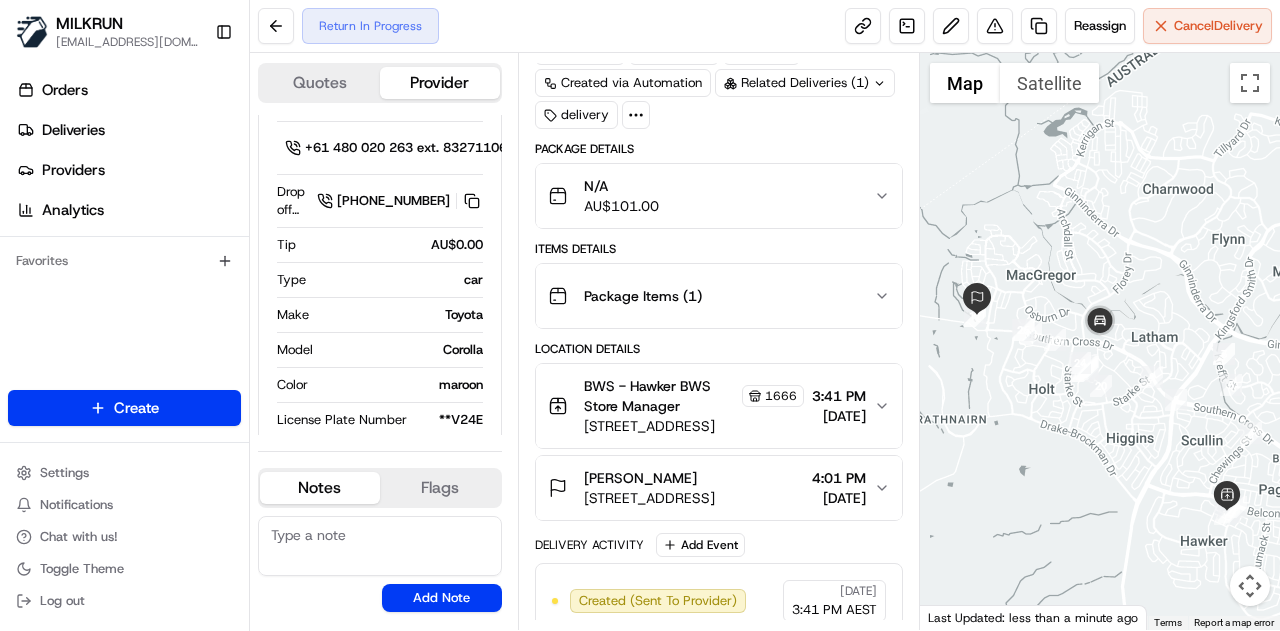 click on "BWS - Hawker BWS Store Manager 1666 29-28 Hawker Place, Hawker, ACT 2614, AU 3:41 PM 18/07/2025" at bounding box center [711, 406] 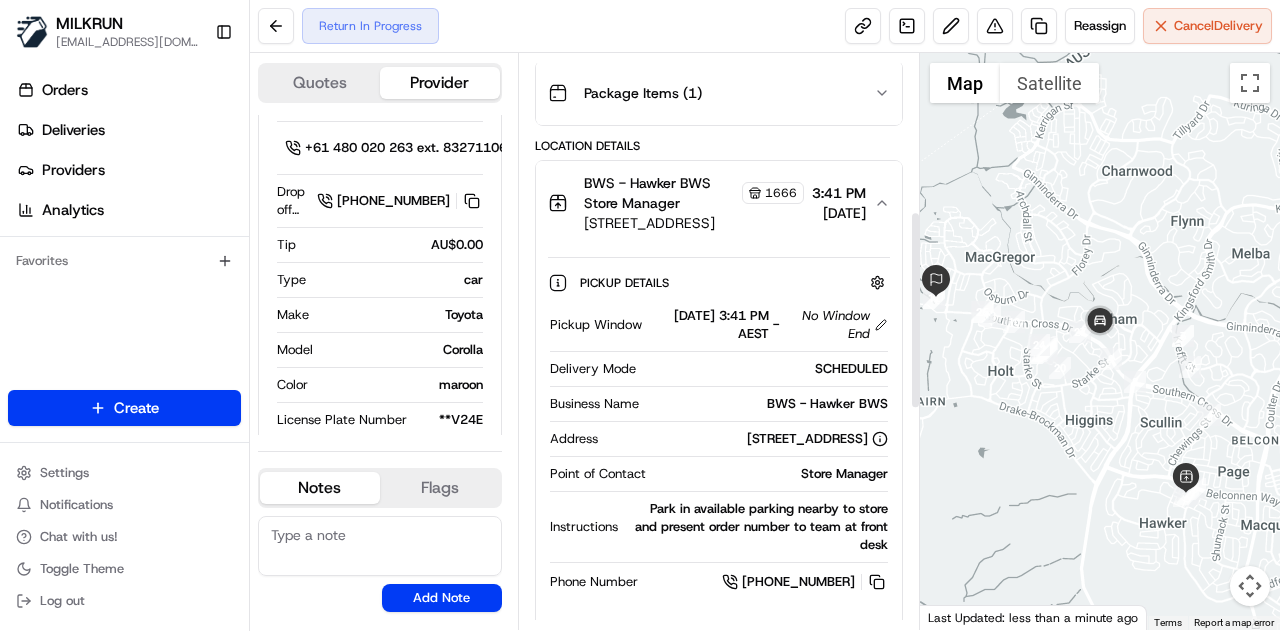 scroll, scrollTop: 302, scrollLeft: 0, axis: vertical 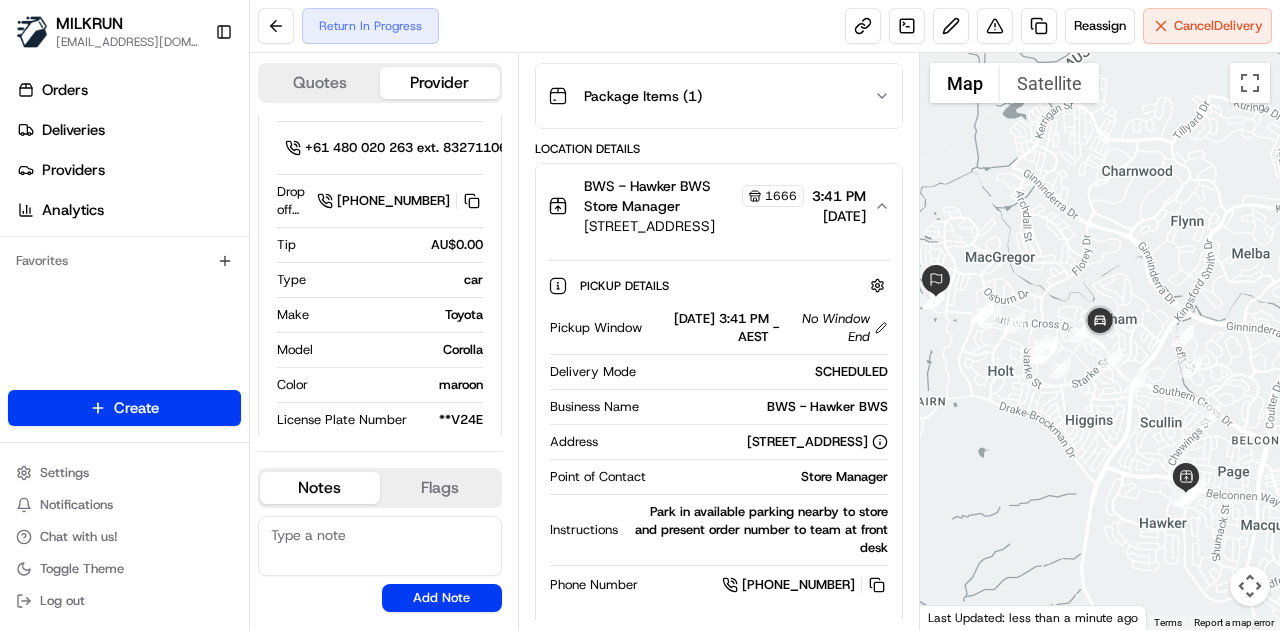 click 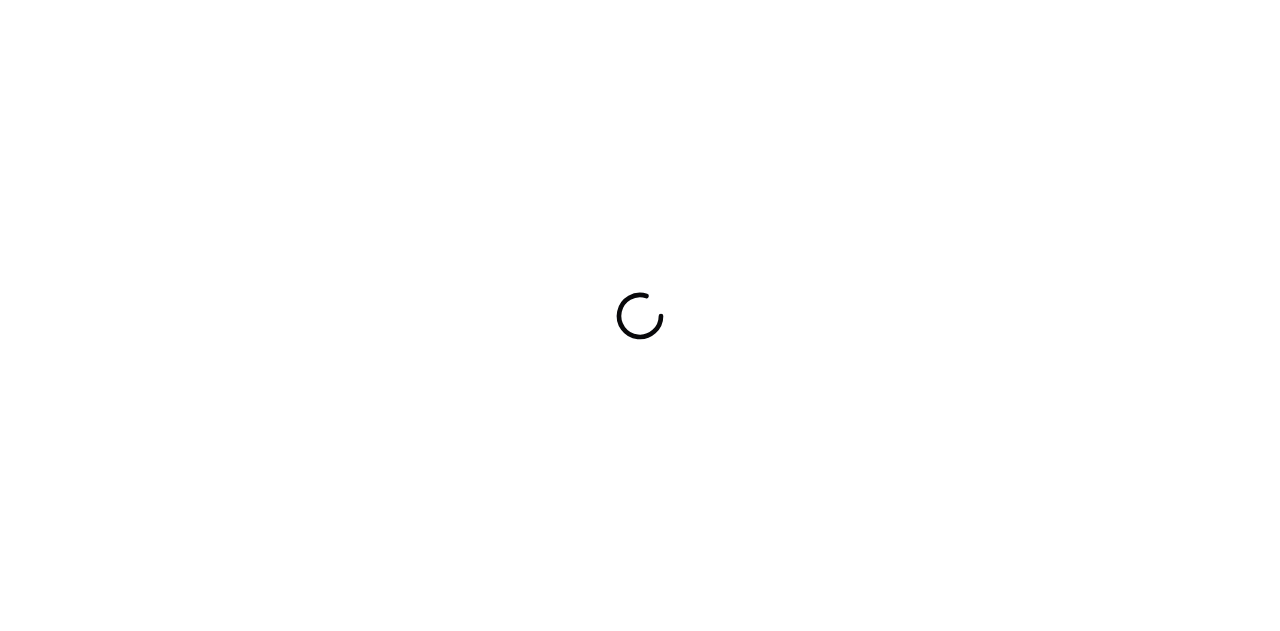 scroll, scrollTop: 0, scrollLeft: 0, axis: both 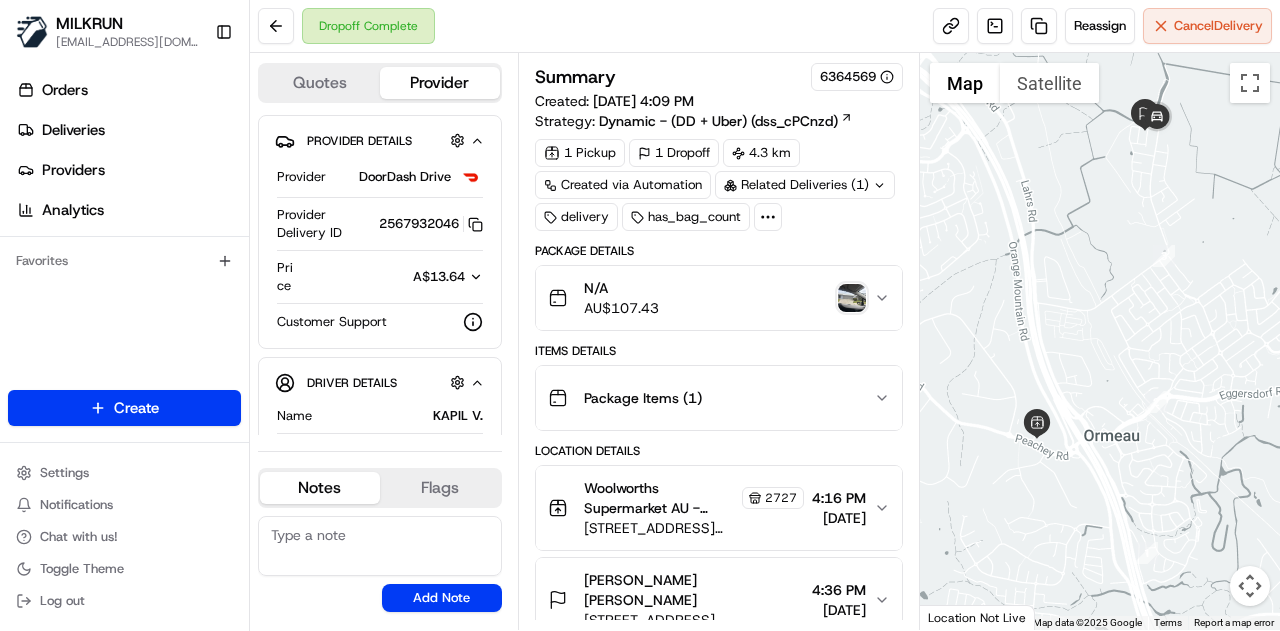 click at bounding box center [852, 298] 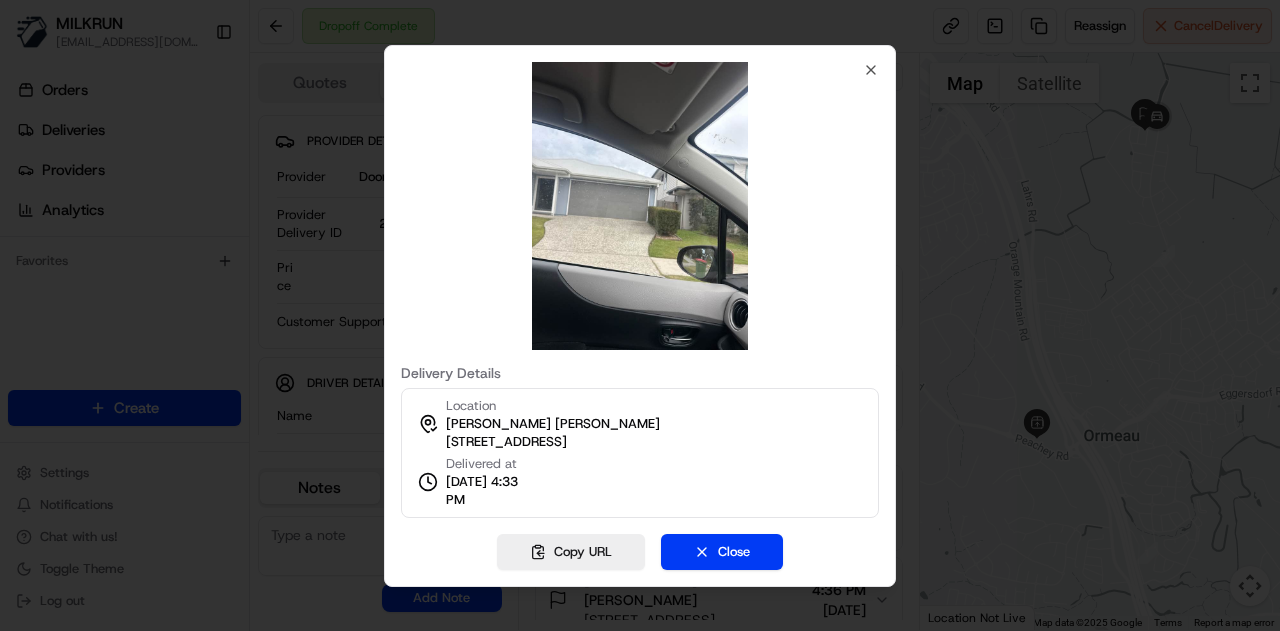 click on "Delivery Details Location  Marley Perkins 61 Forest Ave, Ormeau, QLD 4208, AU Delivered at 18/07/2025 4:33 PM Copy URL Close Close" at bounding box center [640, 316] 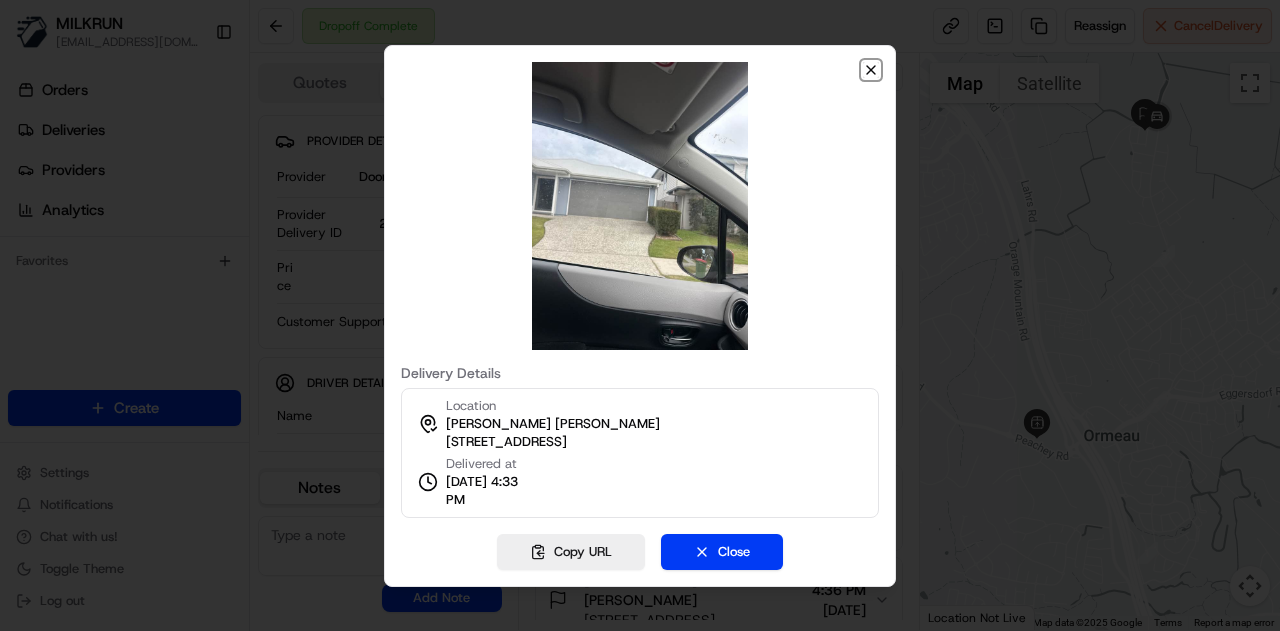 click 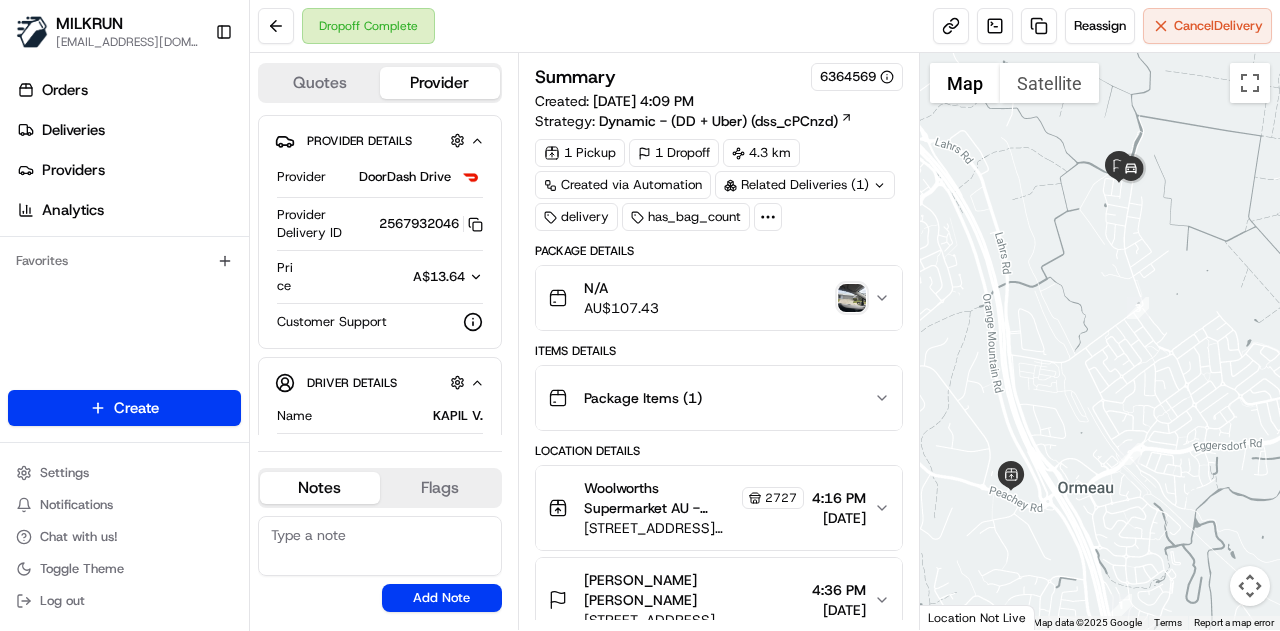 drag, startPoint x: 1143, startPoint y: 199, endPoint x: 1093, endPoint y: 288, distance: 102.0833 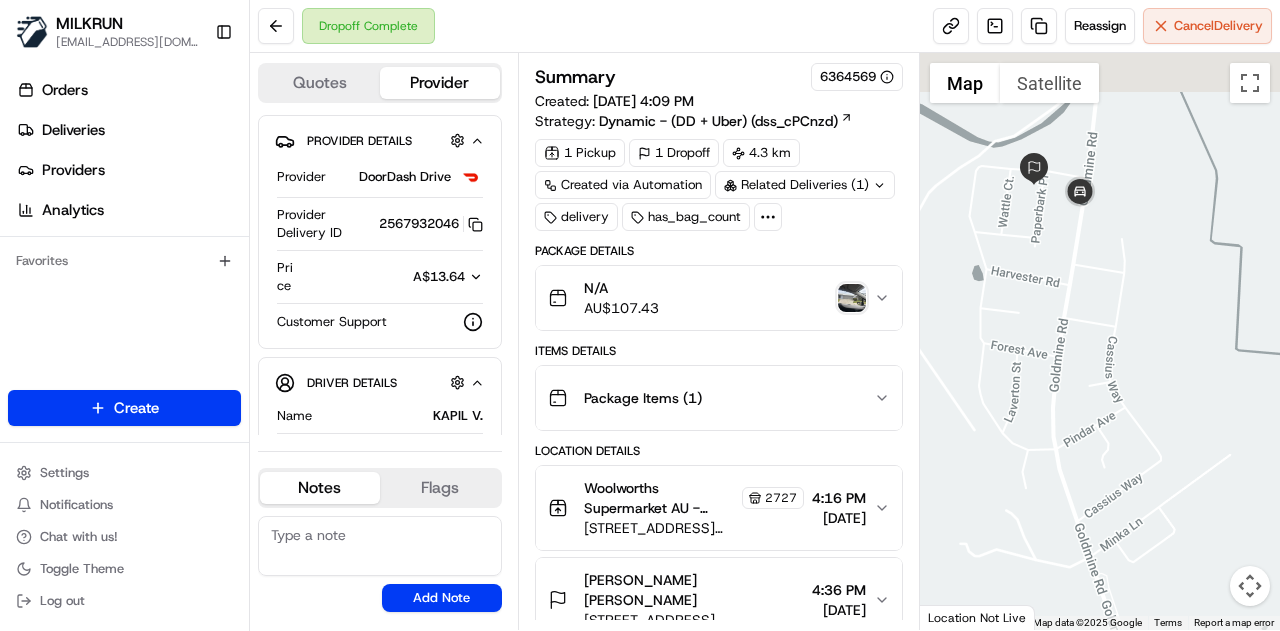 drag, startPoint x: 1122, startPoint y: 189, endPoint x: 1120, endPoint y: 282, distance: 93.0215 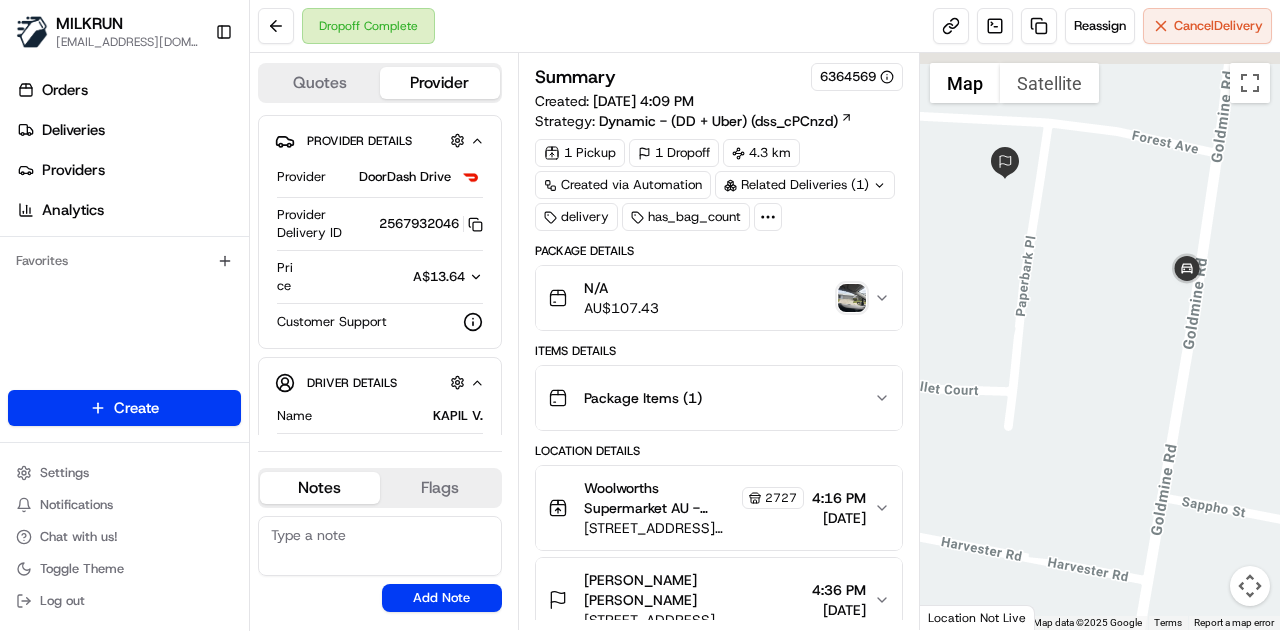 drag, startPoint x: 1059, startPoint y: 235, endPoint x: 1107, endPoint y: 311, distance: 89.88882 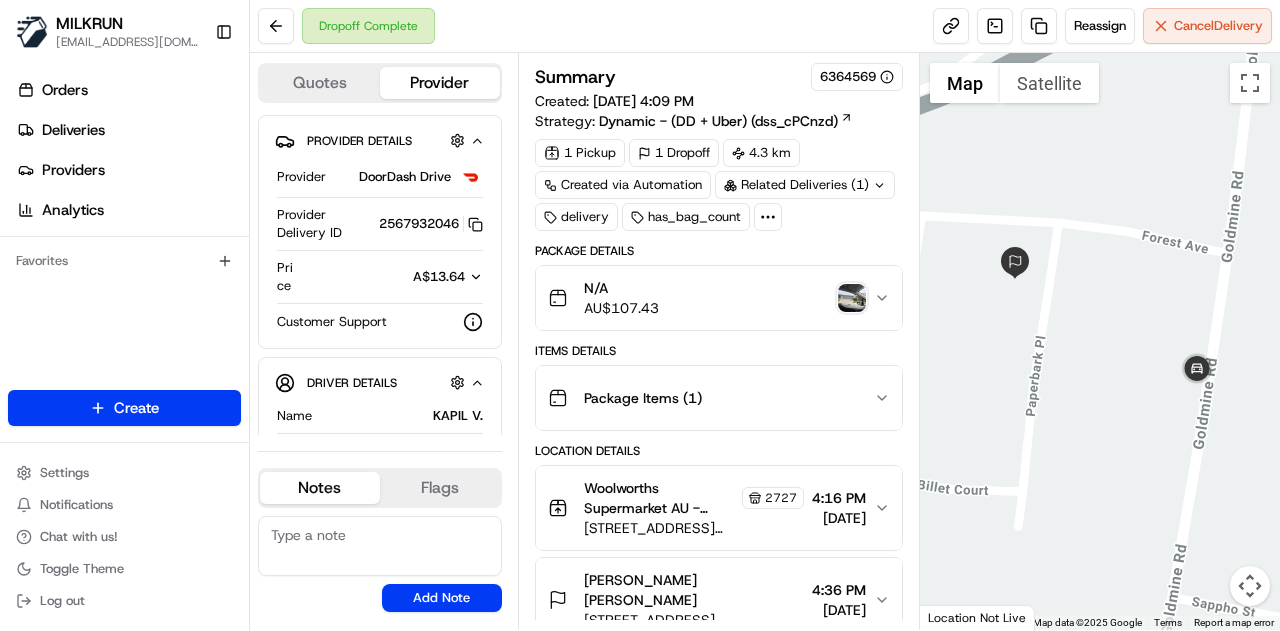 drag, startPoint x: 1131, startPoint y: 286, endPoint x: 1140, endPoint y: 398, distance: 112.36102 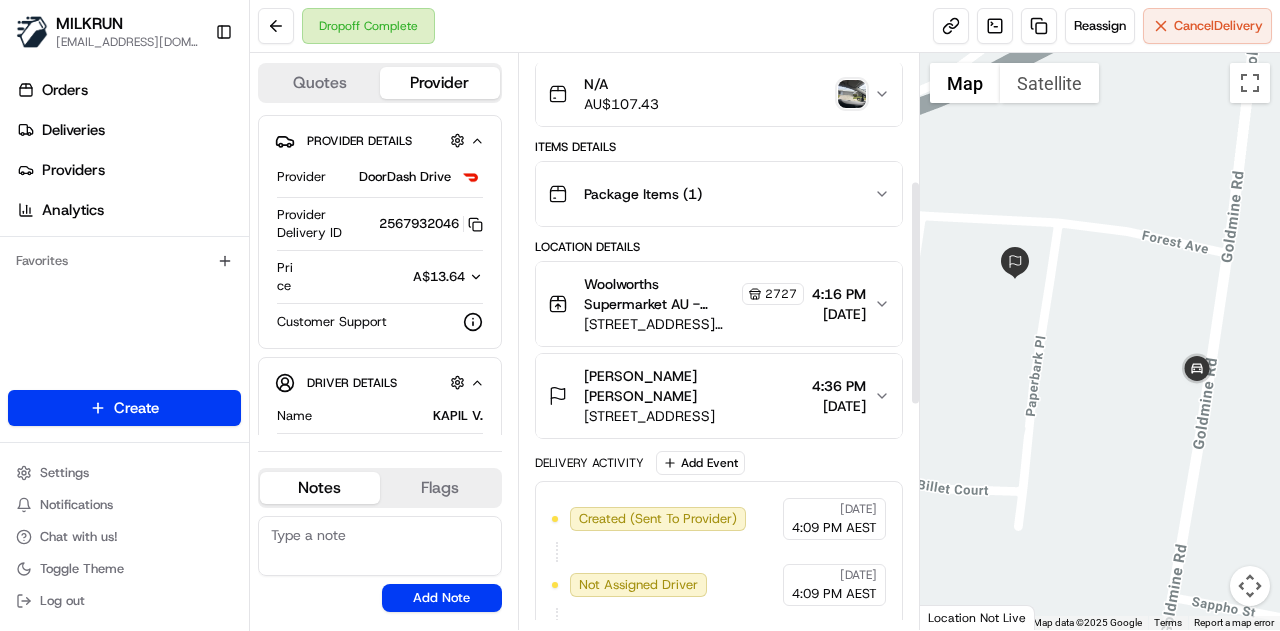 scroll, scrollTop: 200, scrollLeft: 0, axis: vertical 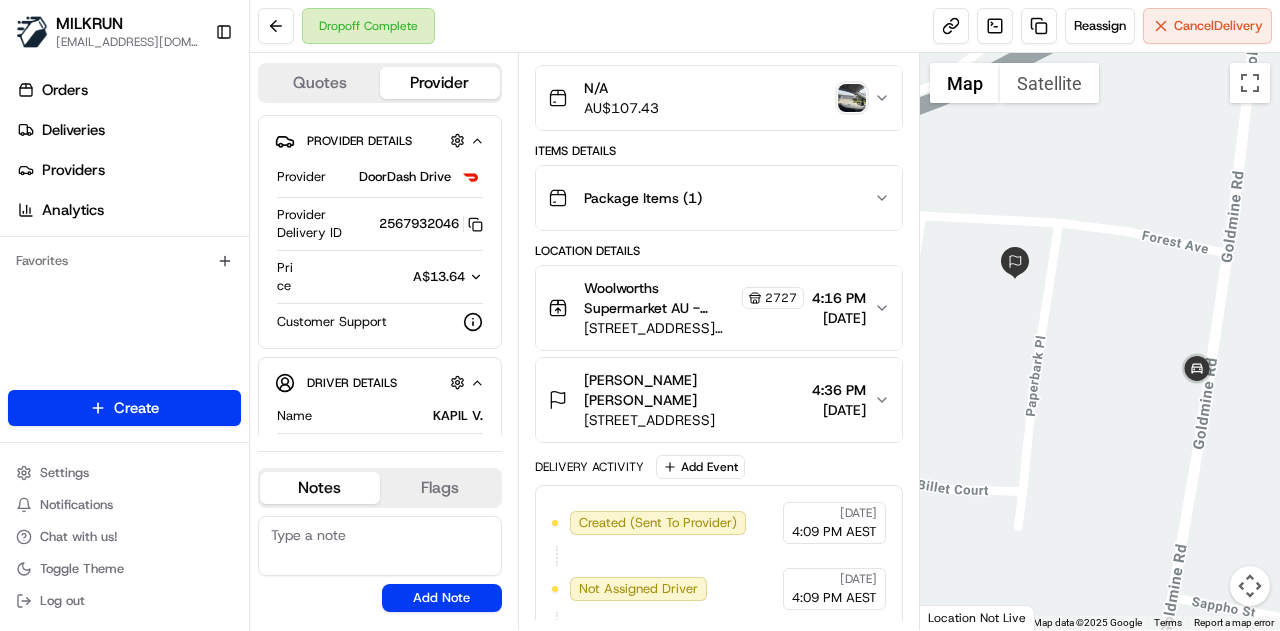 click at bounding box center (852, 98) 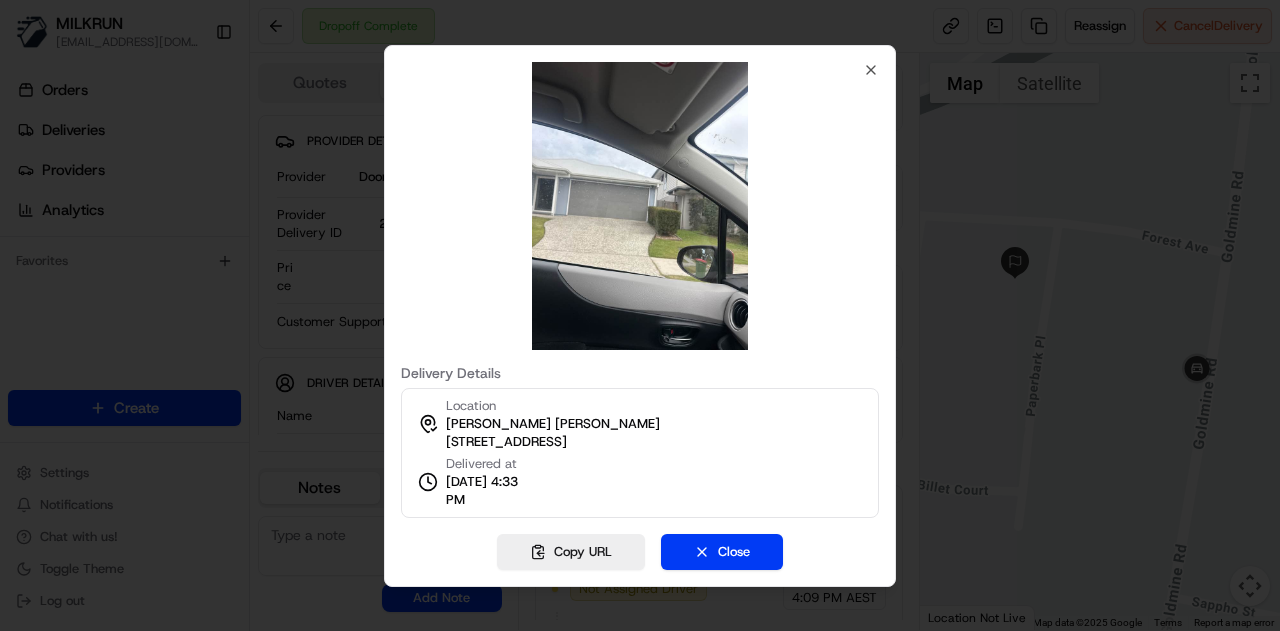 click on "Delivery Details Location  Marley Perkins 61 Forest Ave, Ormeau, QLD 4208, AU Delivered at 18/07/2025 4:33 PM Copy URL Close Close" at bounding box center (640, 316) 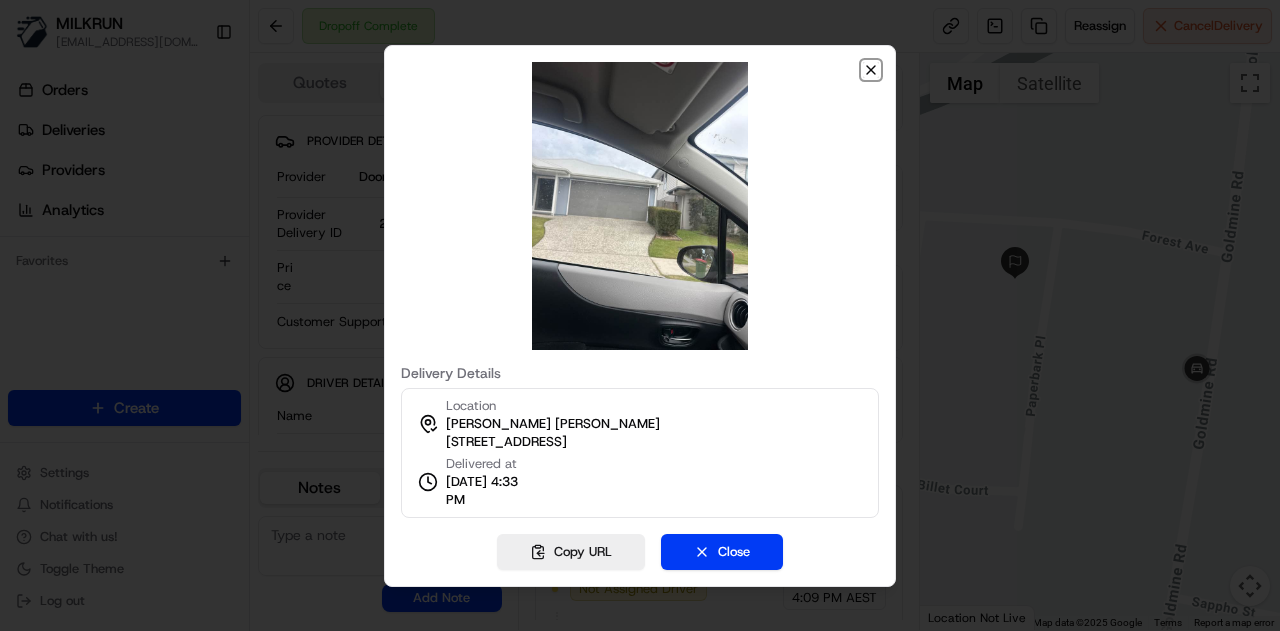 click 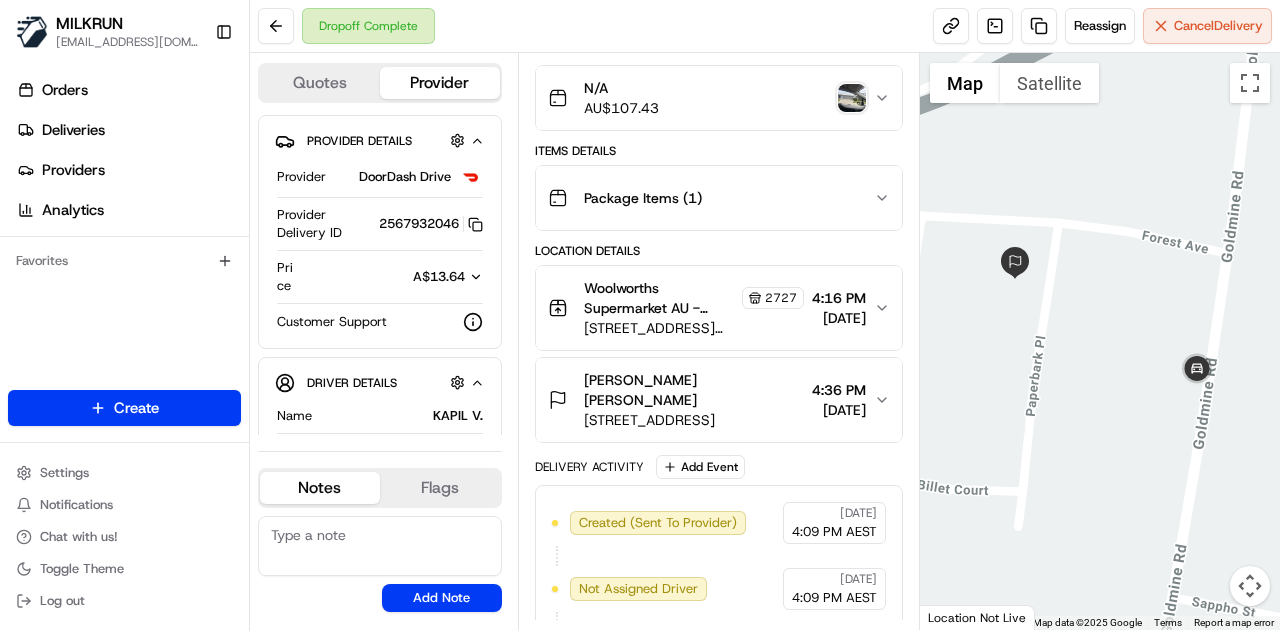 click at bounding box center (852, 98) 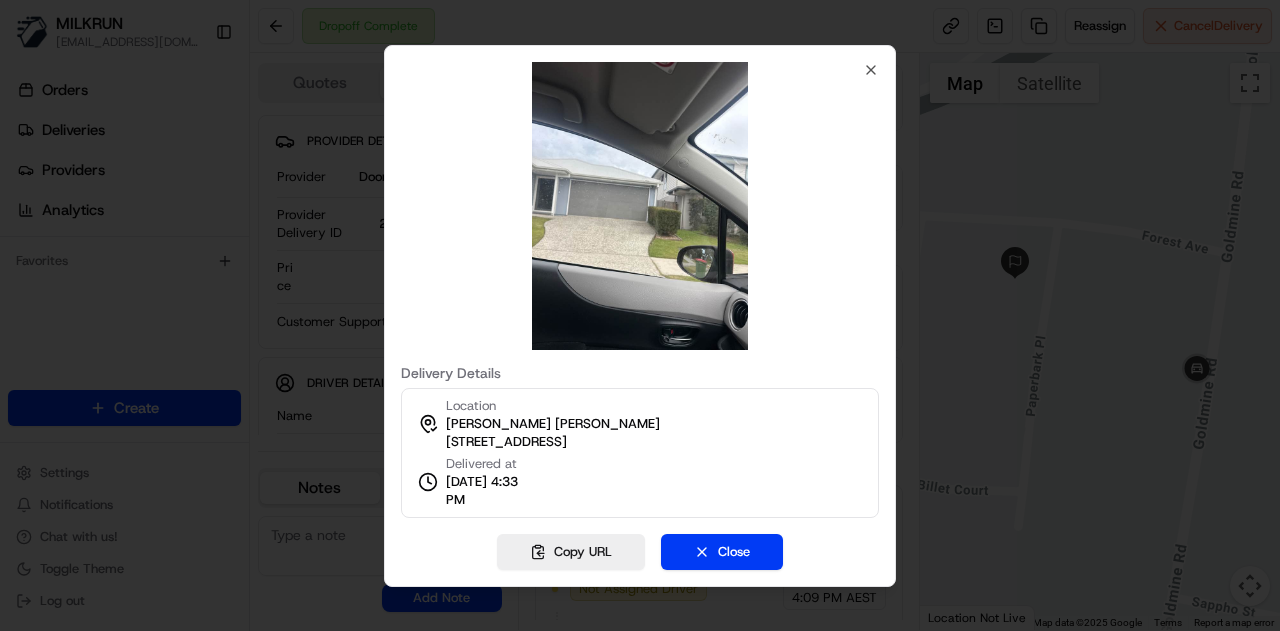 type 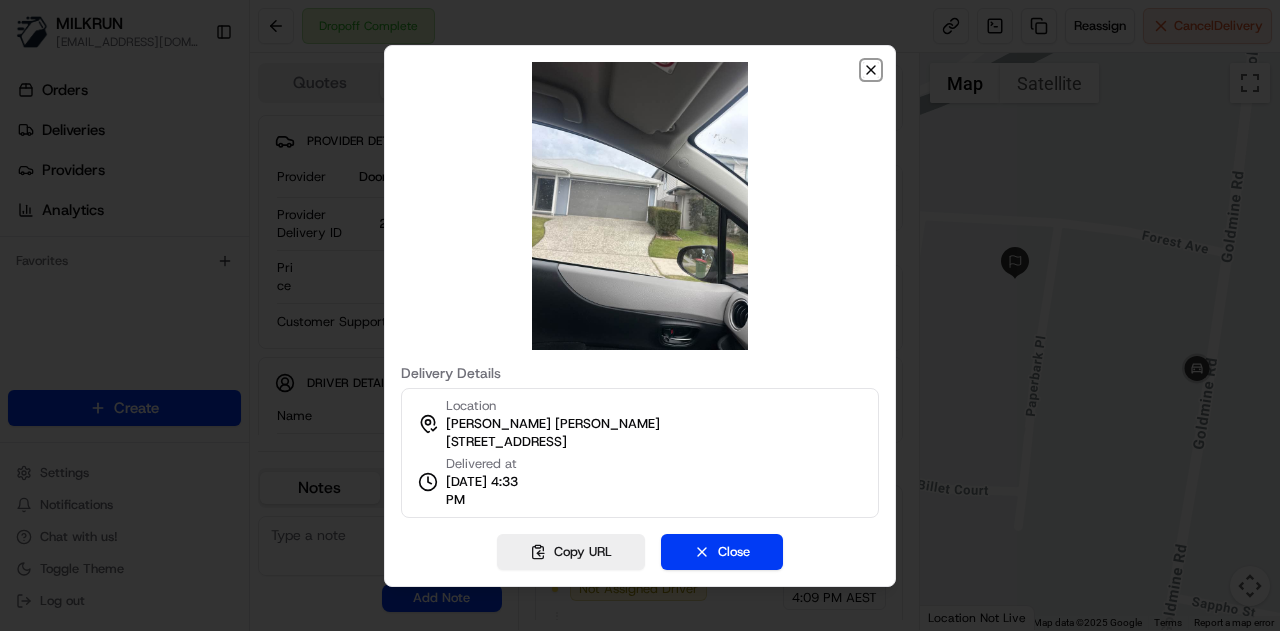 click 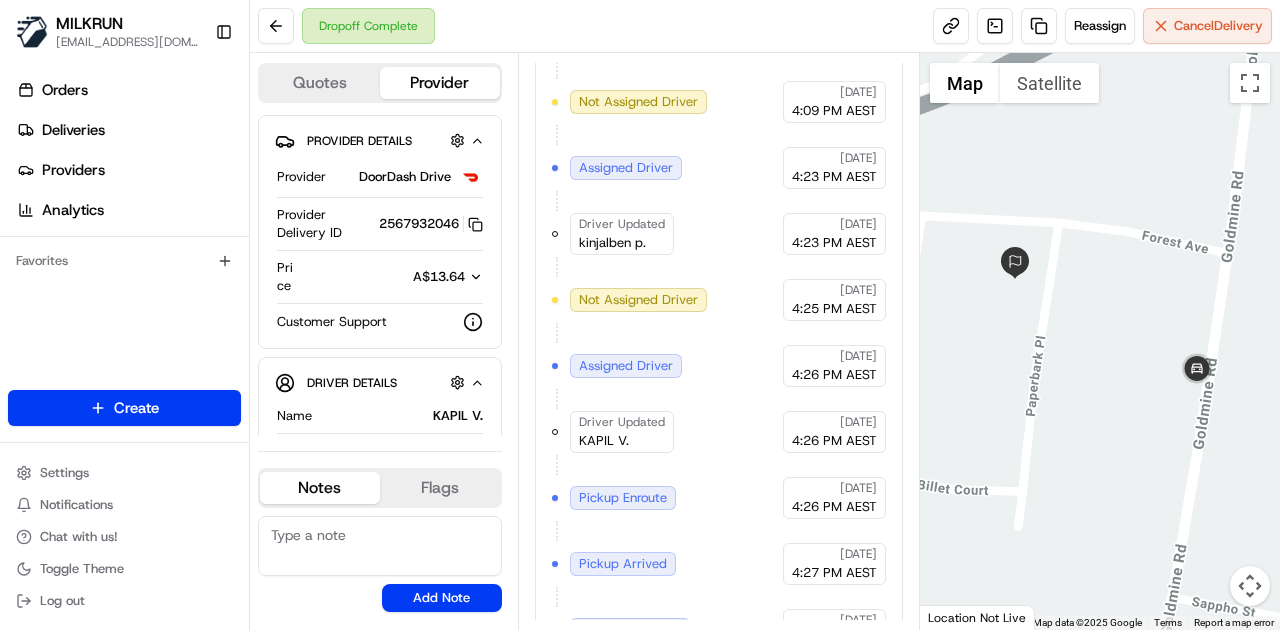 scroll, scrollTop: 598, scrollLeft: 0, axis: vertical 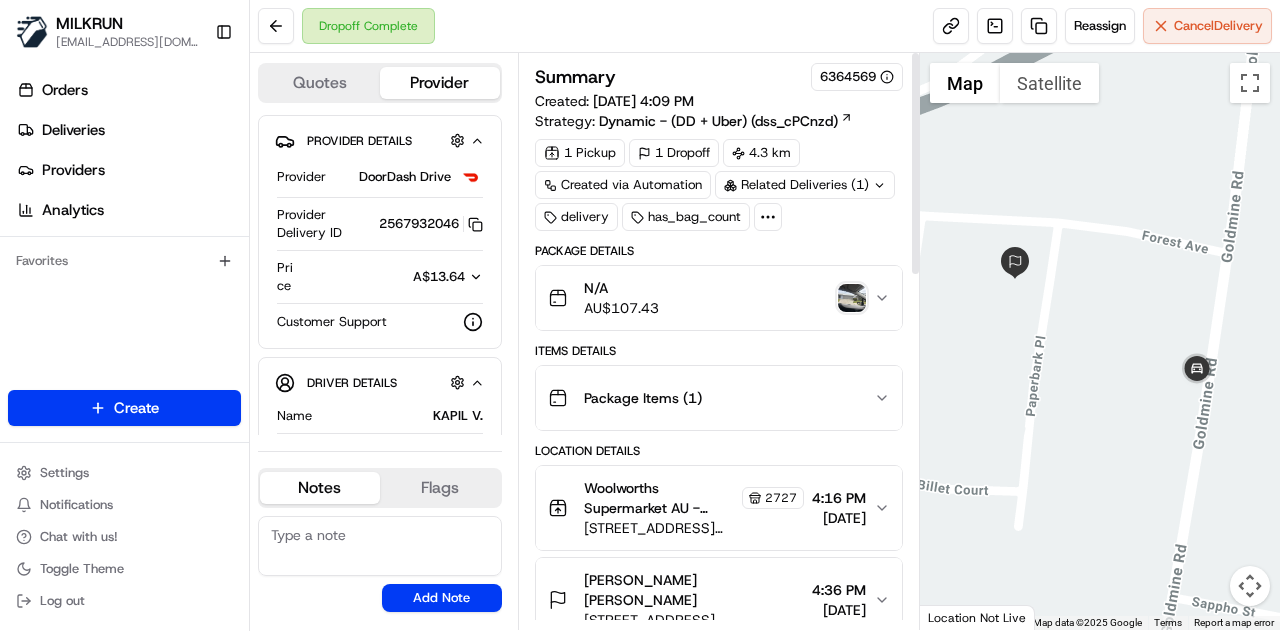 click at bounding box center (852, 298) 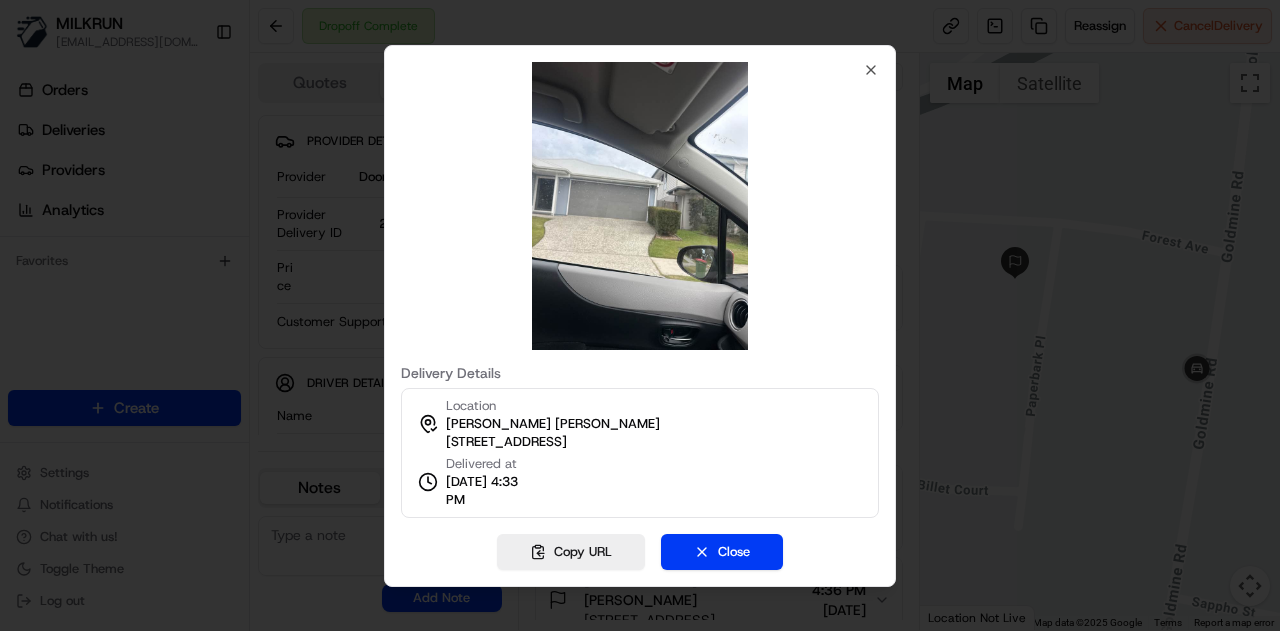 type 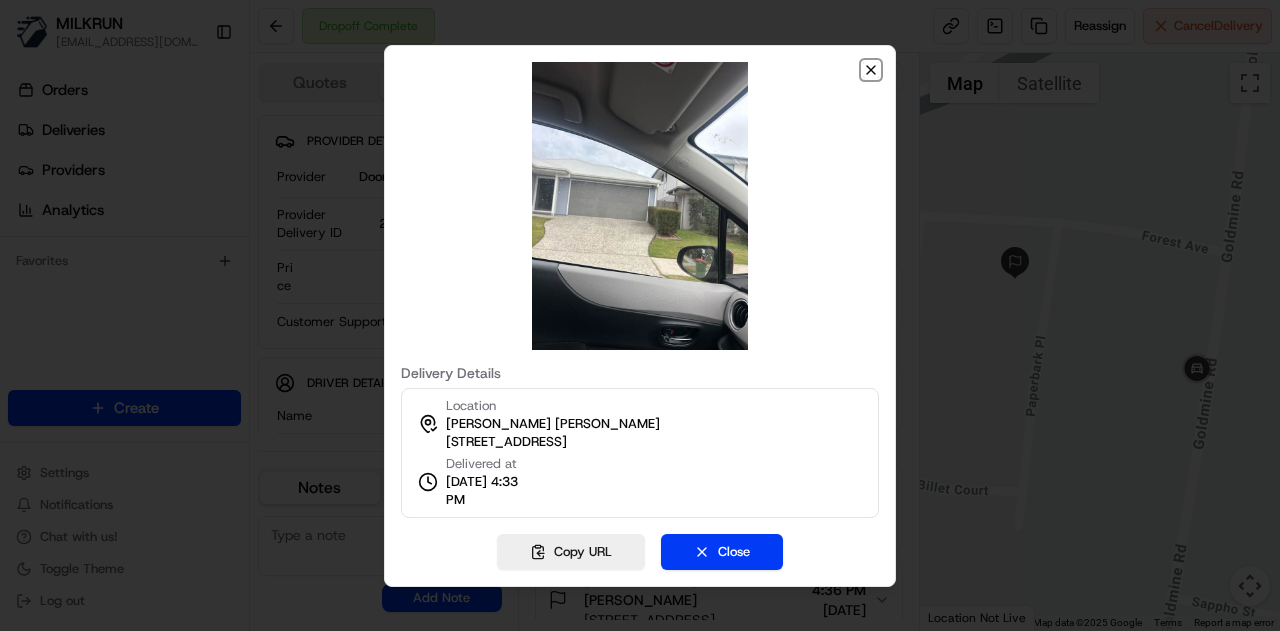 click 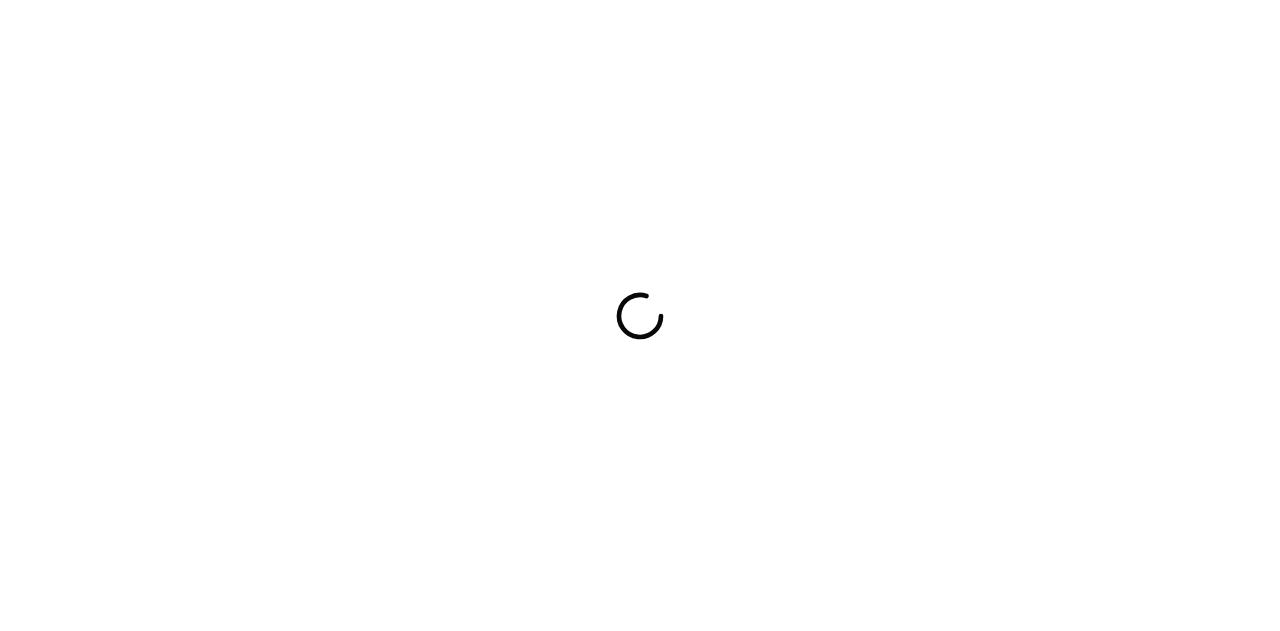 scroll, scrollTop: 0, scrollLeft: 0, axis: both 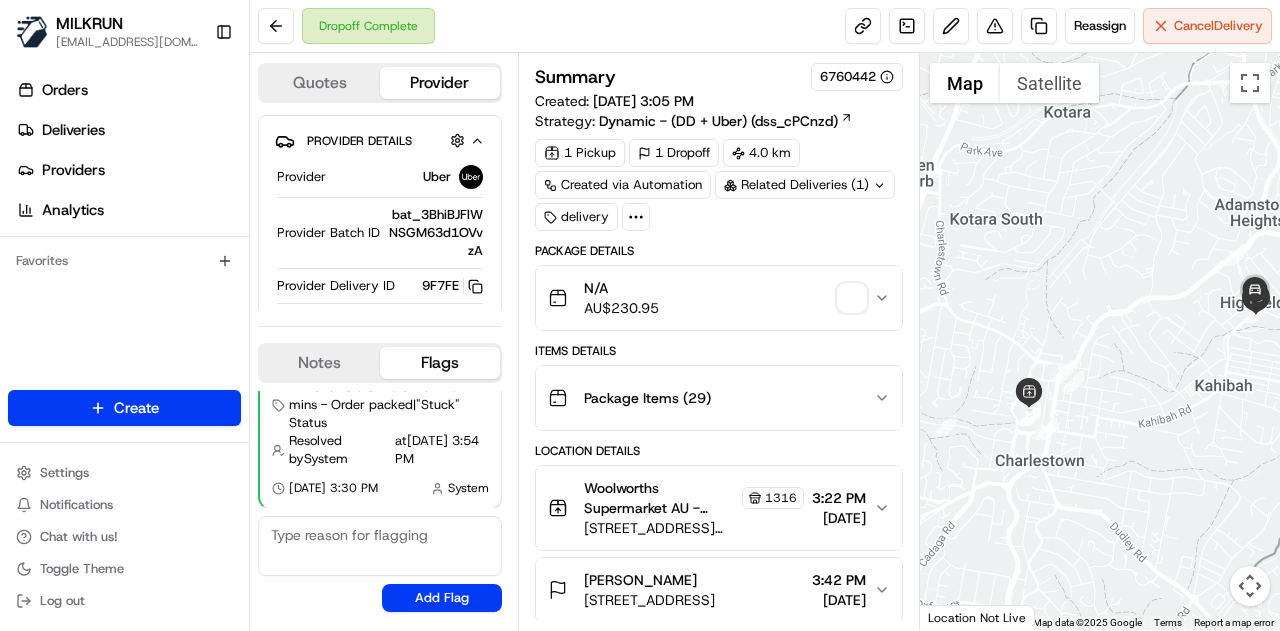 drag, startPoint x: 1198, startPoint y: 313, endPoint x: 1112, endPoint y: 323, distance: 86.579445 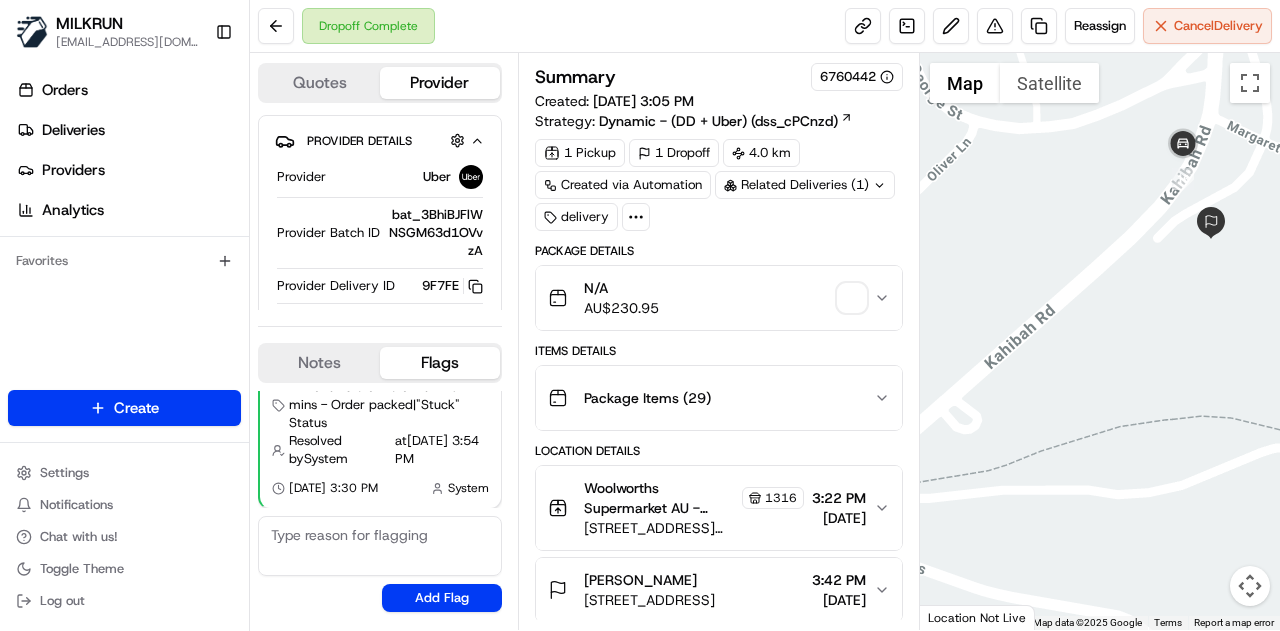 drag, startPoint x: 1162, startPoint y: 275, endPoint x: 1032, endPoint y: 329, distance: 140.76932 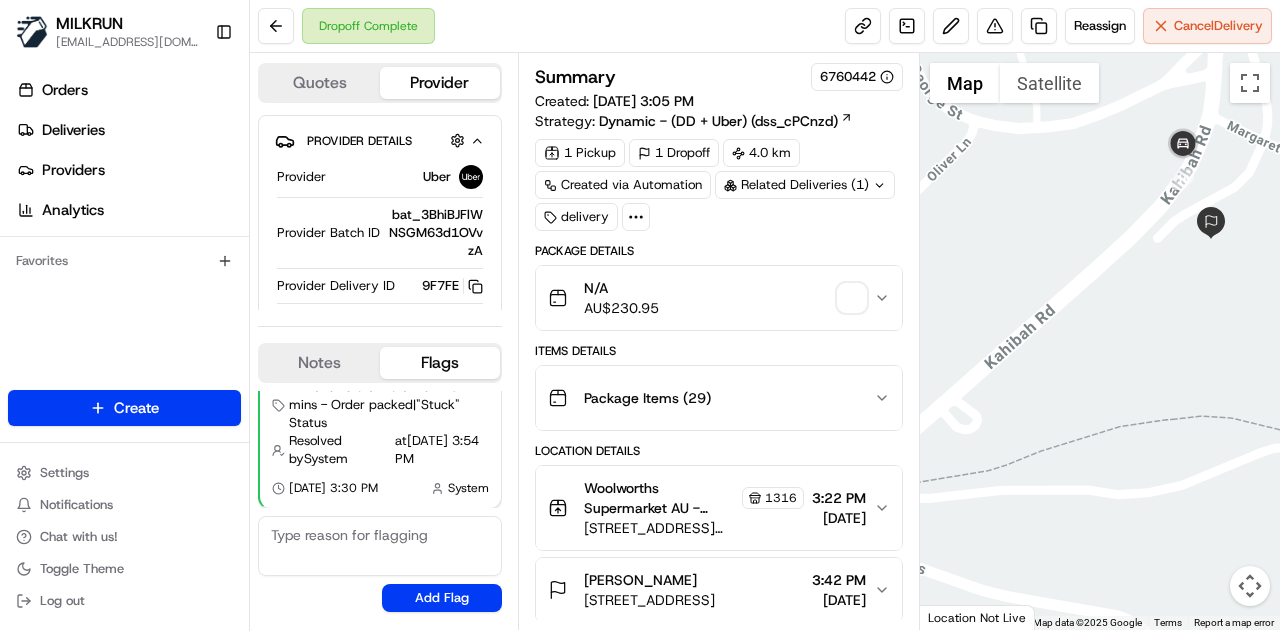 click at bounding box center (1100, 341) 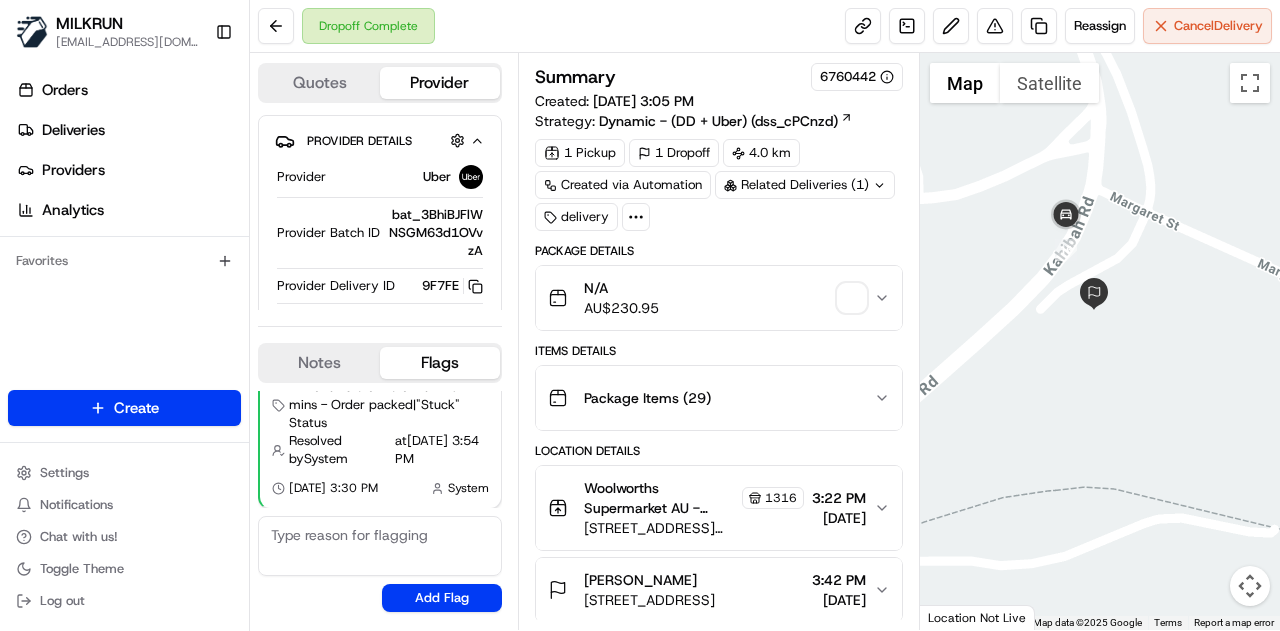 drag, startPoint x: 1040, startPoint y: 244, endPoint x: 1038, endPoint y: 276, distance: 32.06244 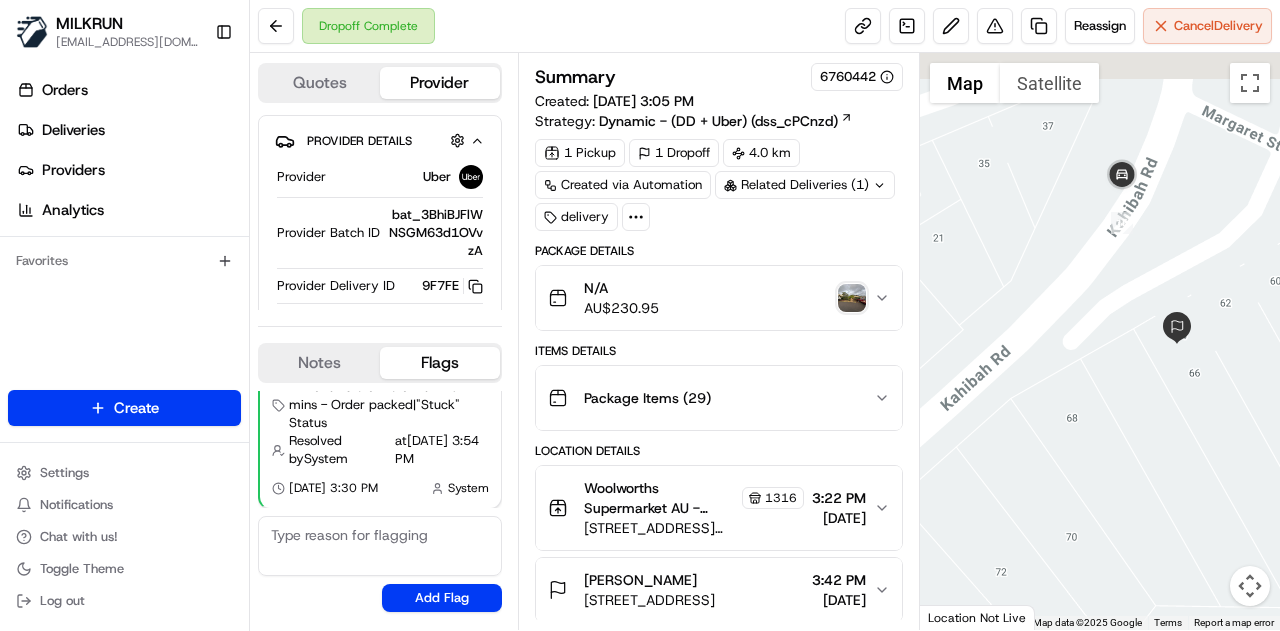 drag, startPoint x: 1064, startPoint y: 265, endPoint x: 1027, endPoint y: 307, distance: 55.97321 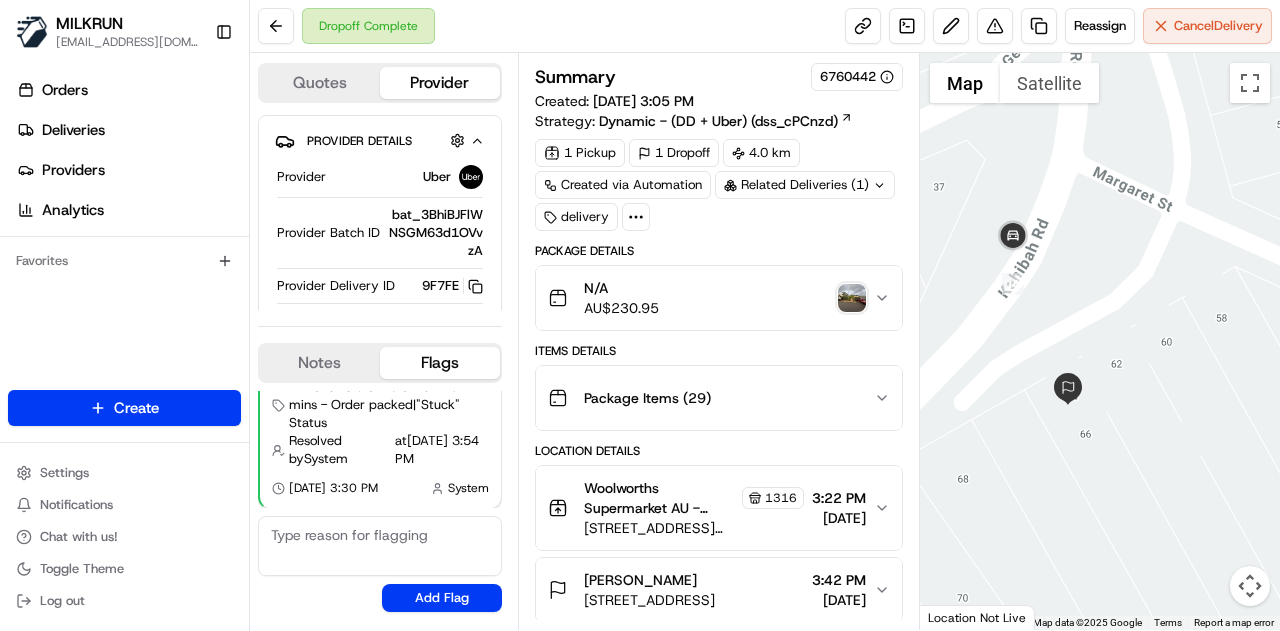 drag, startPoint x: 1147, startPoint y: 214, endPoint x: 1040, endPoint y: 275, distance: 123.16656 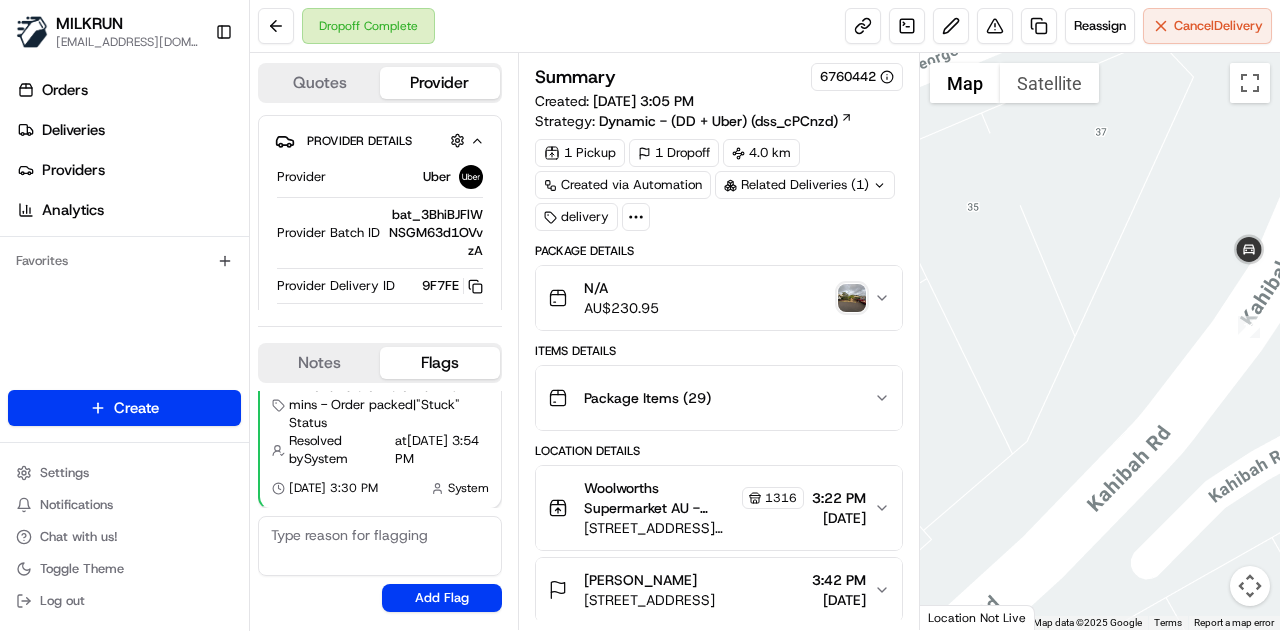 drag, startPoint x: 1018, startPoint y: 209, endPoint x: 1250, endPoint y: 282, distance: 243.2139 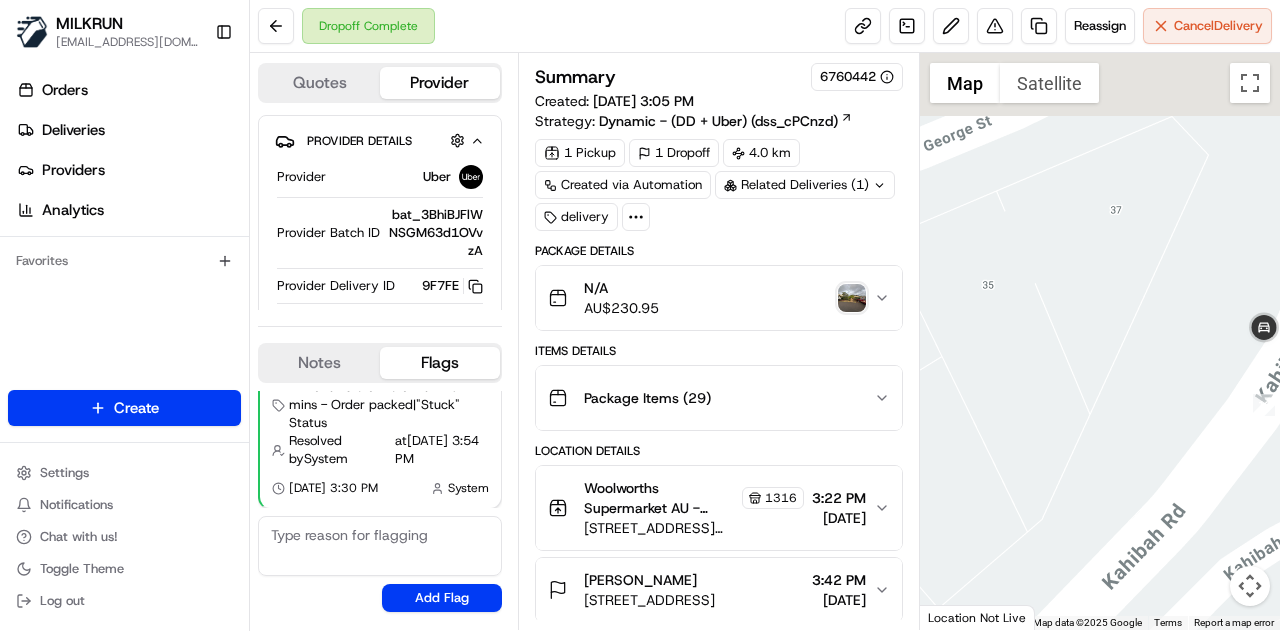 drag, startPoint x: 1132, startPoint y: 233, endPoint x: 1150, endPoint y: 357, distance: 125.299644 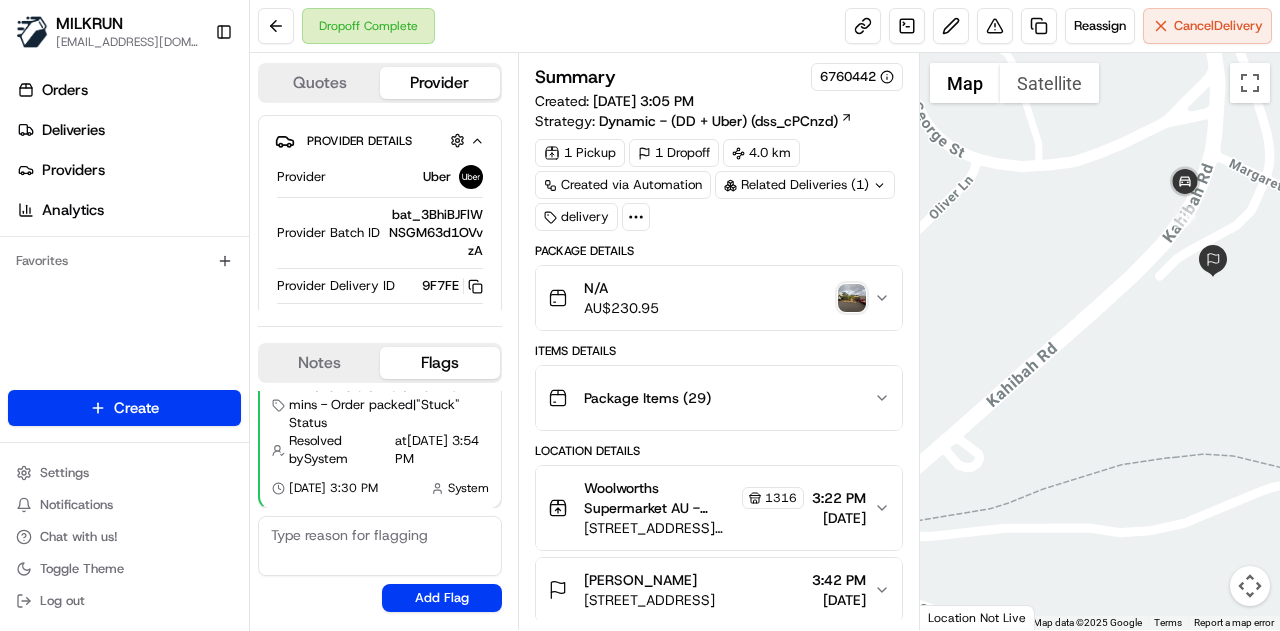 drag, startPoint x: 1056, startPoint y: 339, endPoint x: 1066, endPoint y: 179, distance: 160.3122 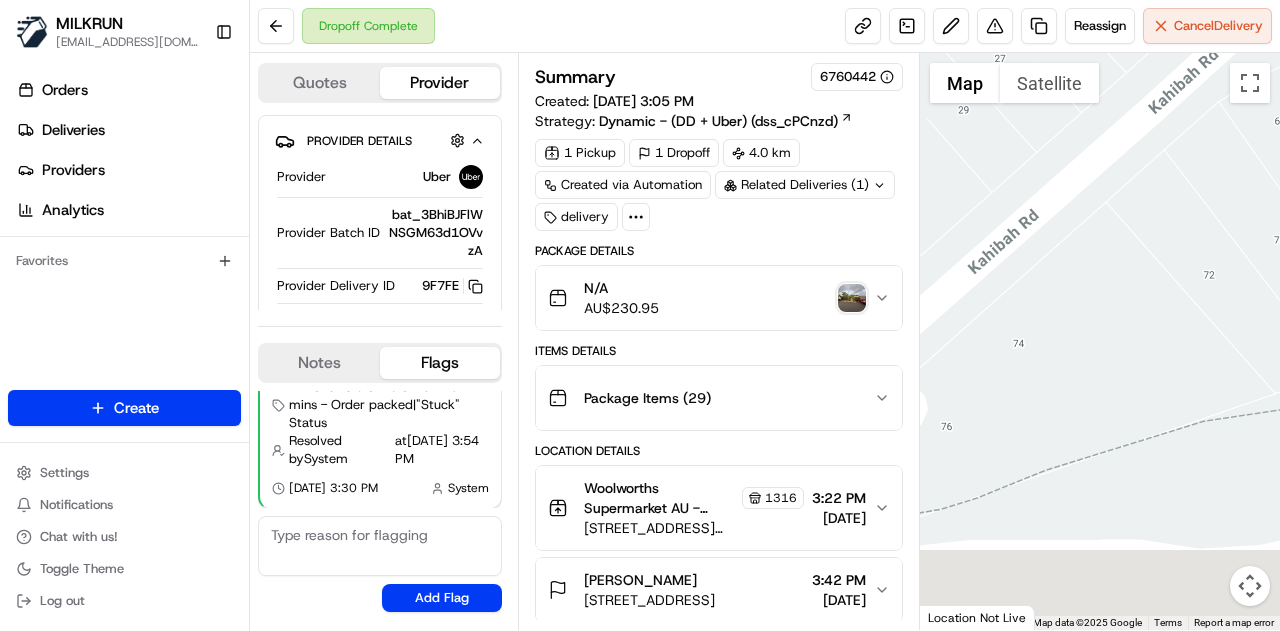 drag, startPoint x: 1062, startPoint y: 341, endPoint x: 1065, endPoint y: 161, distance: 180.025 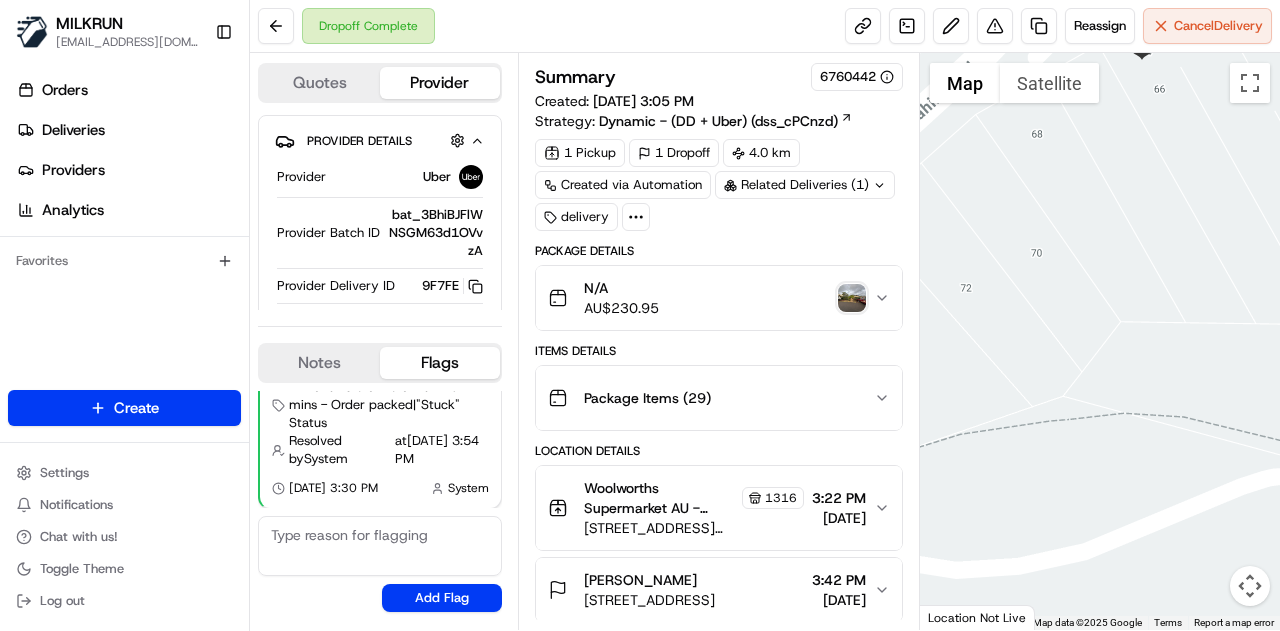 drag, startPoint x: 1177, startPoint y: 173, endPoint x: 934, endPoint y: 188, distance: 243.46252 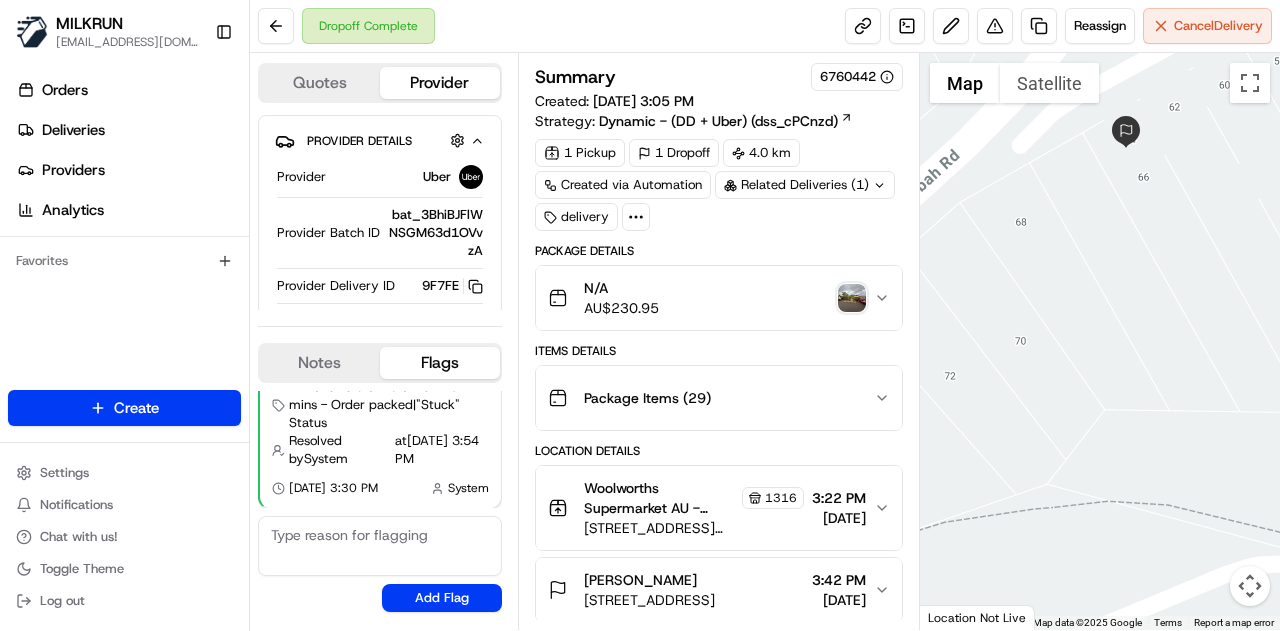drag, startPoint x: 1073, startPoint y: 143, endPoint x: 1046, endPoint y: 259, distance: 119.1008 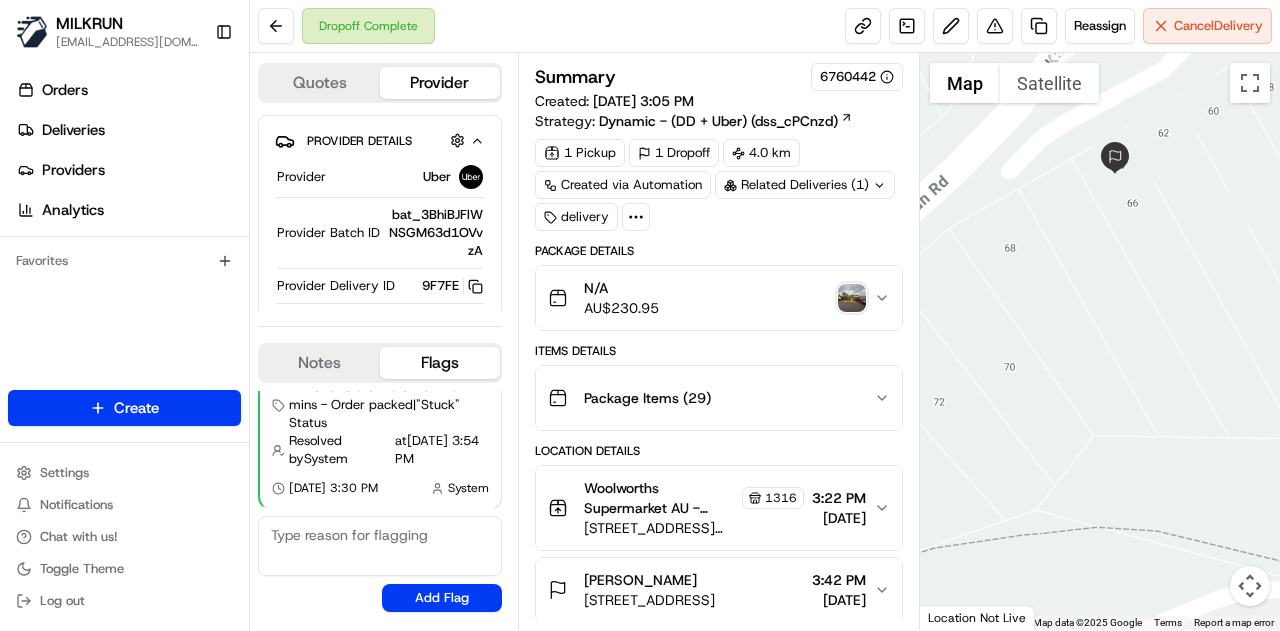drag, startPoint x: 1116, startPoint y: 220, endPoint x: 1075, endPoint y: 275, distance: 68.60029 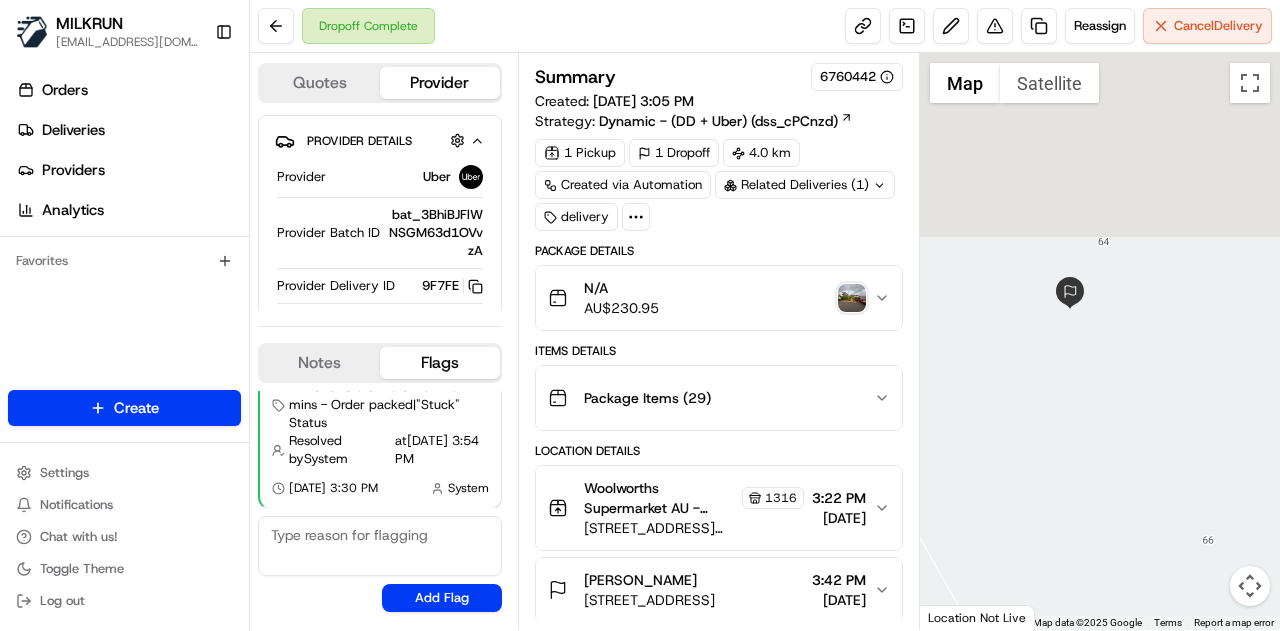 drag, startPoint x: 1118, startPoint y: 293, endPoint x: 1149, endPoint y: 416, distance: 126.84637 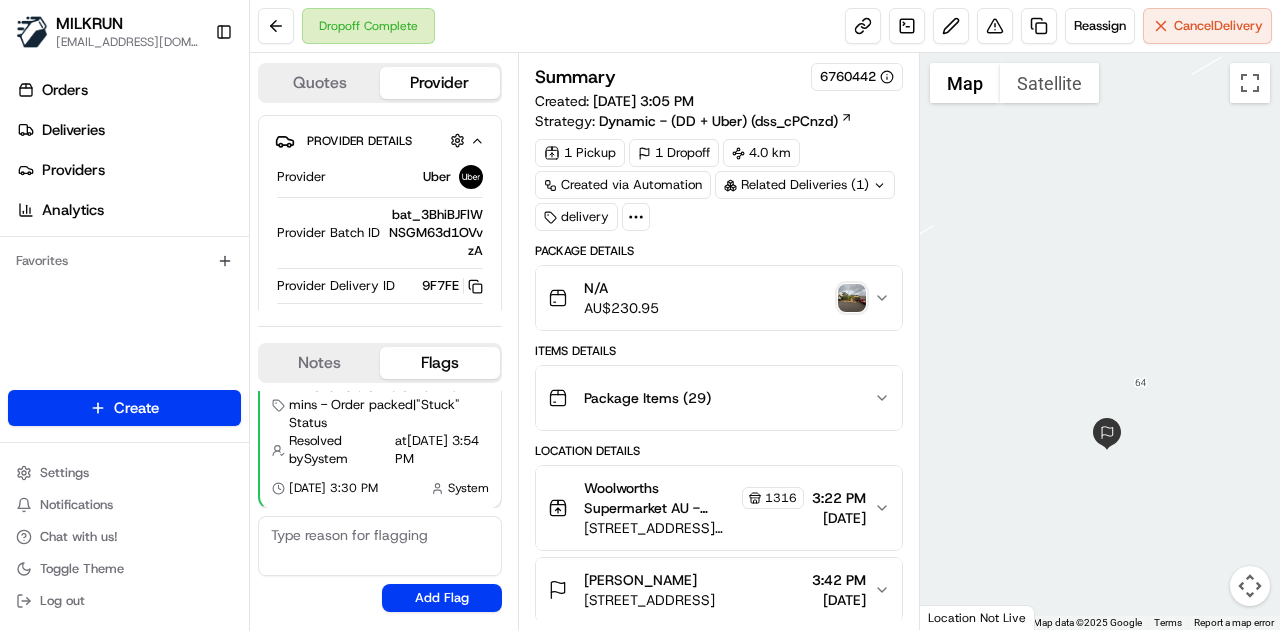 drag, startPoint x: 1096, startPoint y: 287, endPoint x: 1122, endPoint y: 383, distance: 99.458534 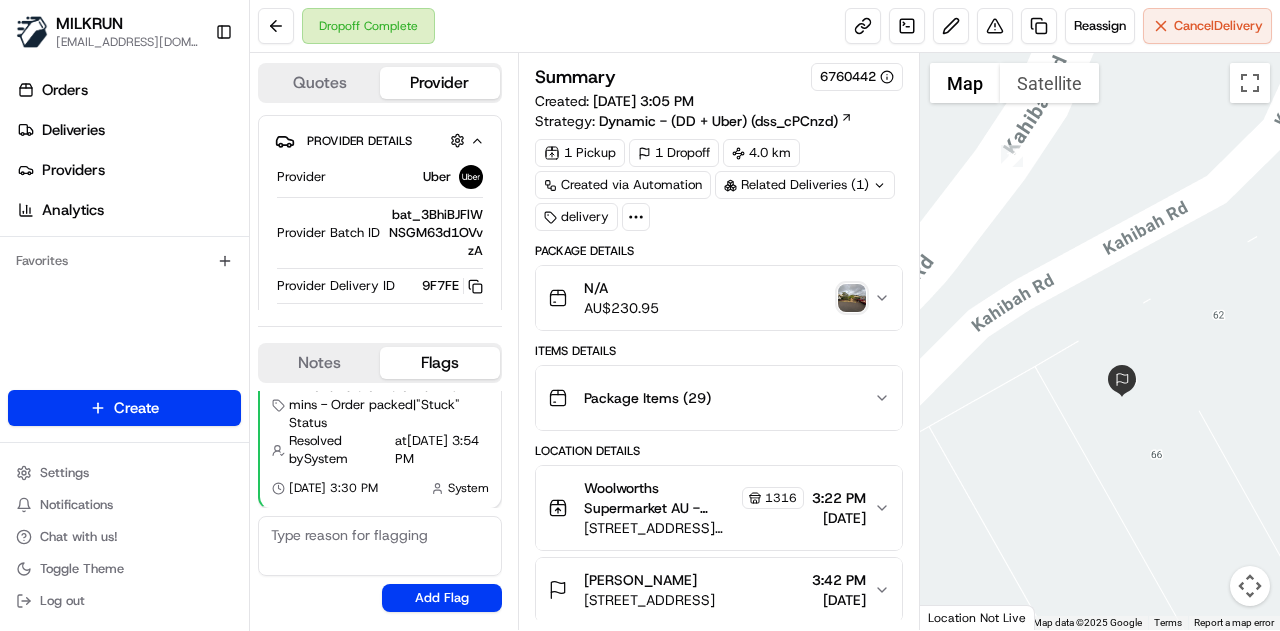 click at bounding box center [852, 298] 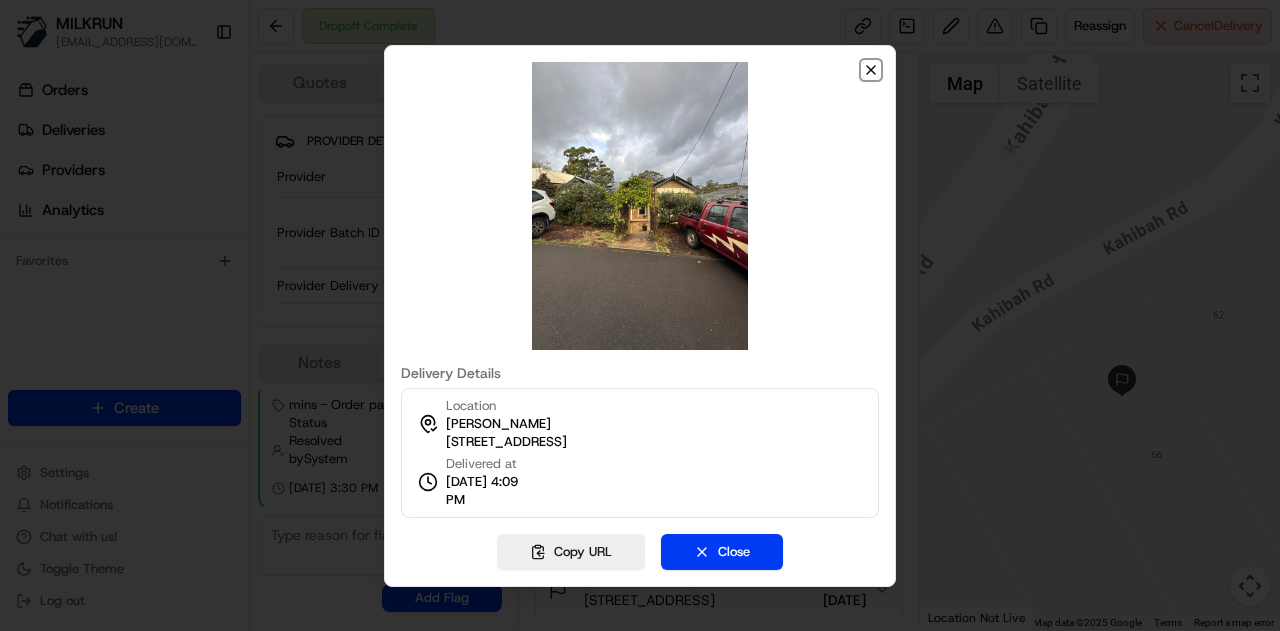 click 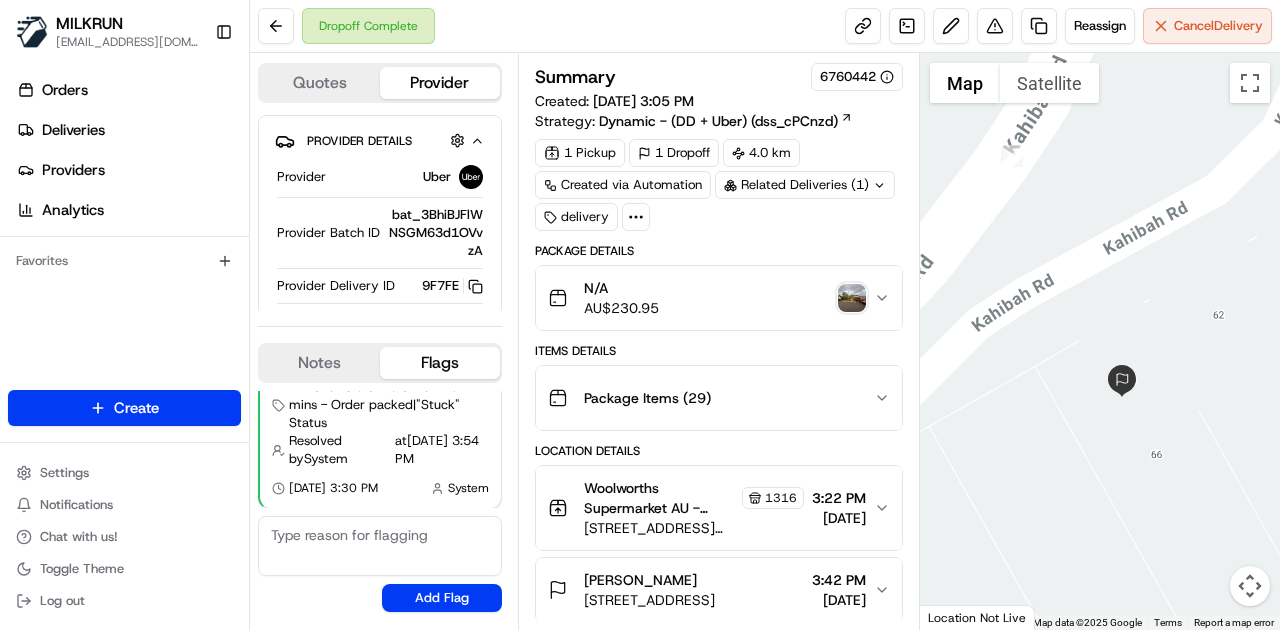 click at bounding box center (852, 298) 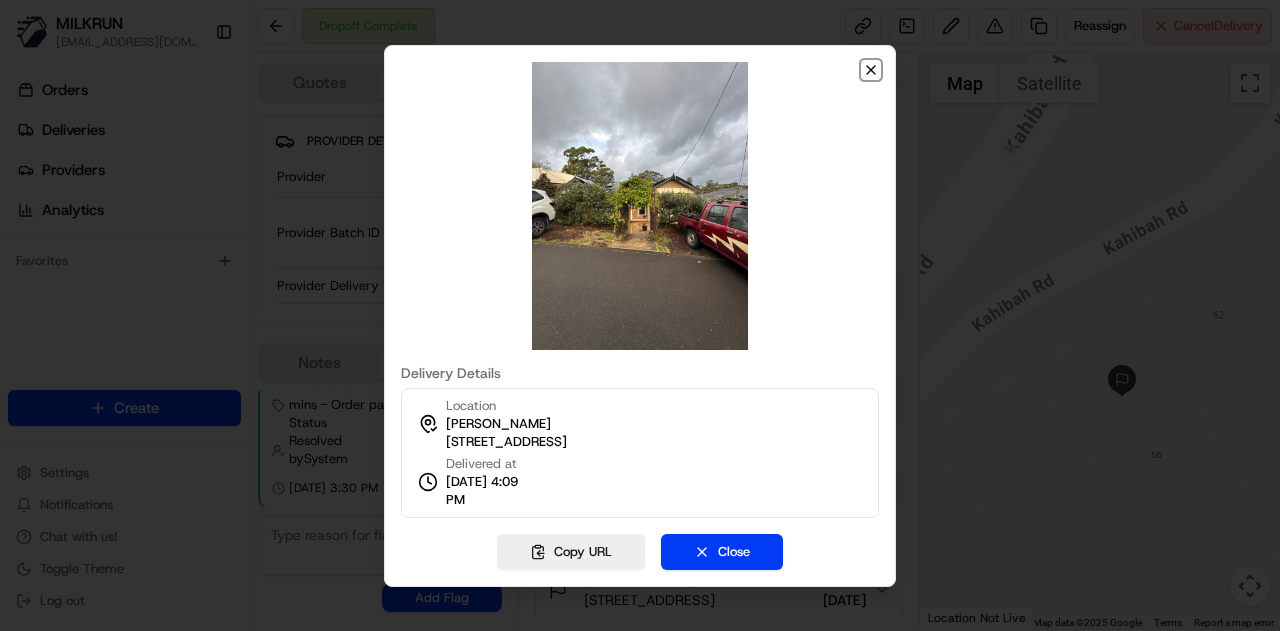 click 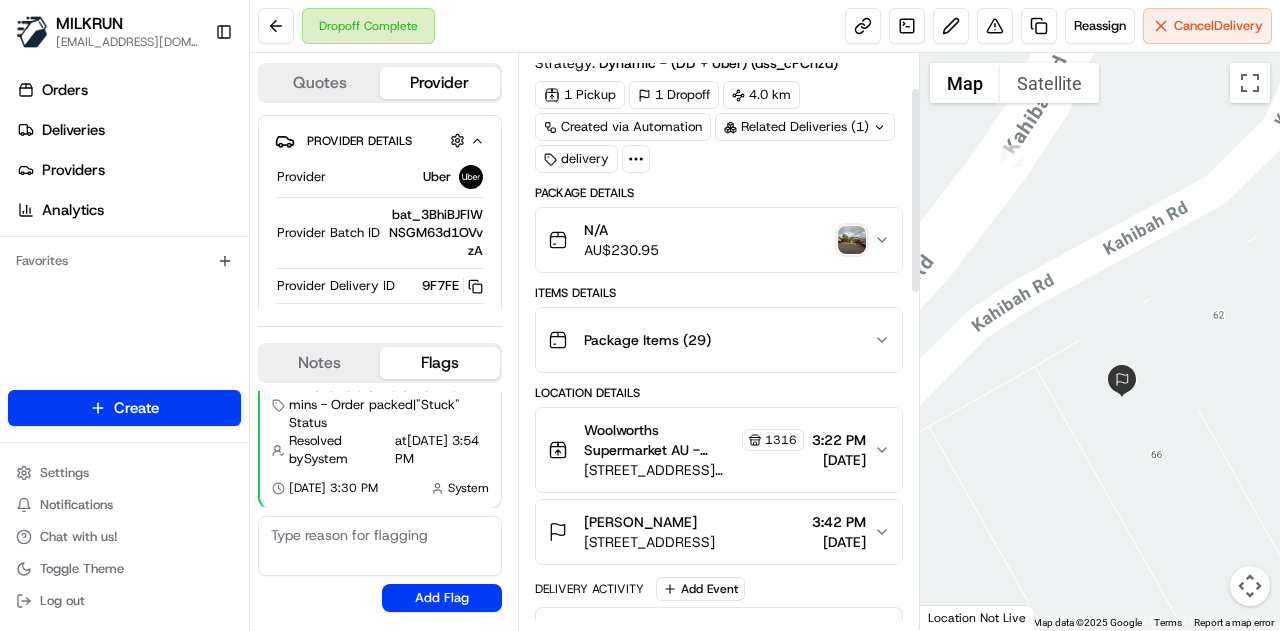 scroll, scrollTop: 100, scrollLeft: 0, axis: vertical 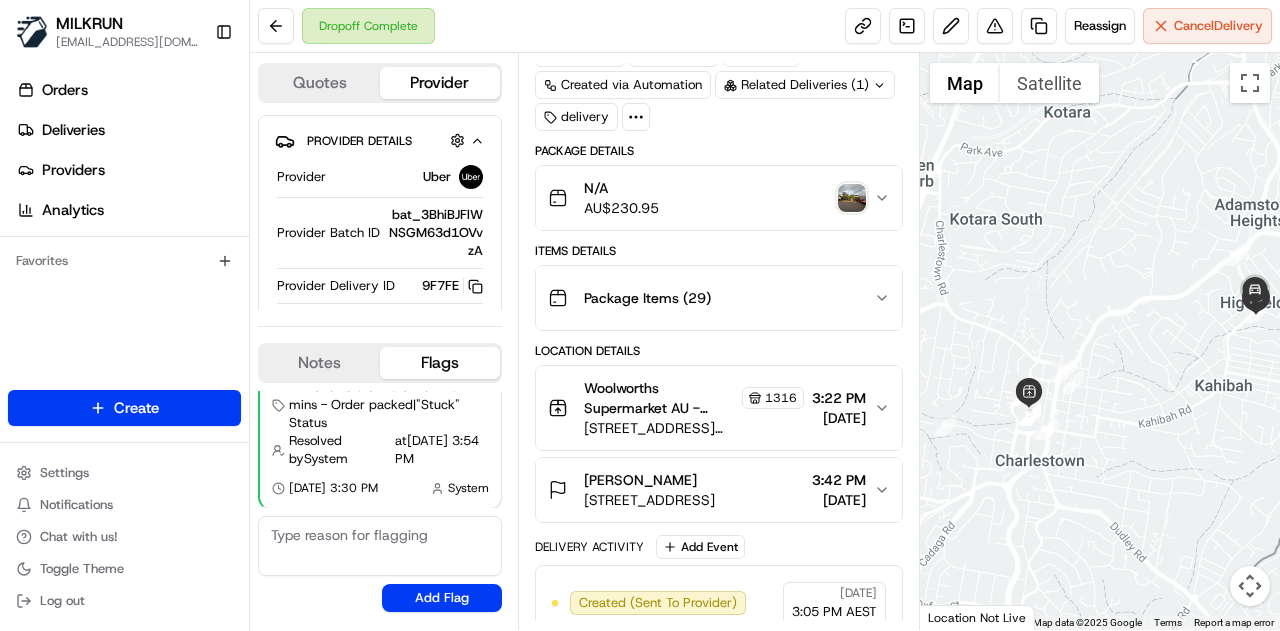 click at bounding box center [852, 198] 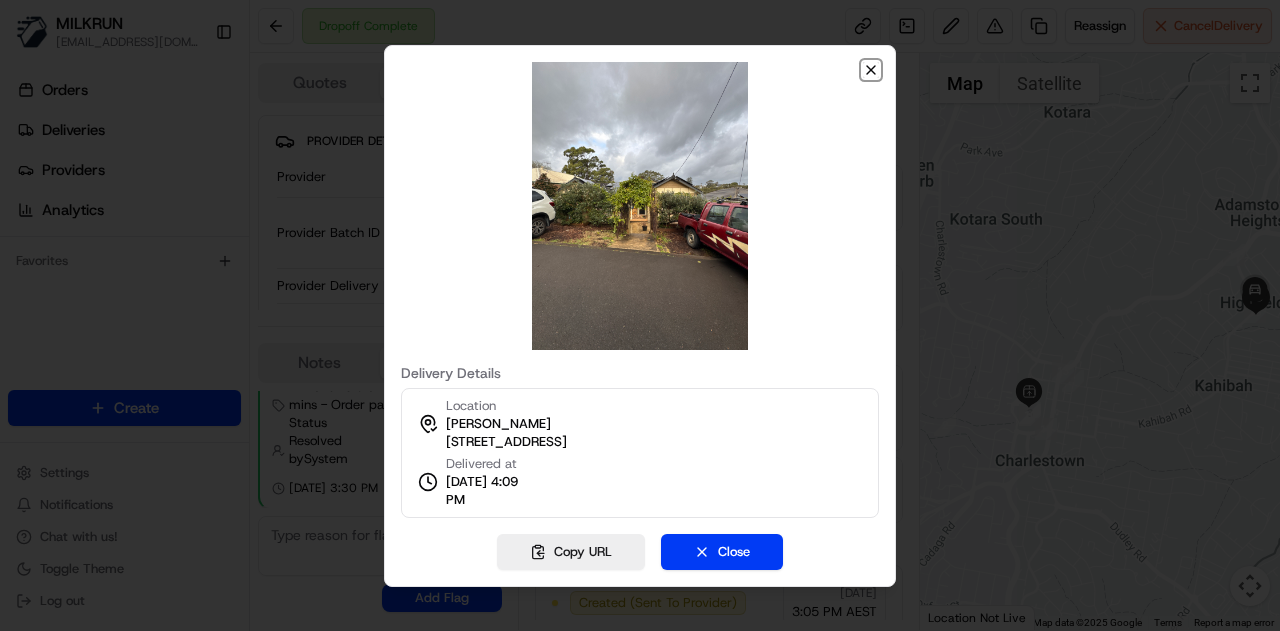 click 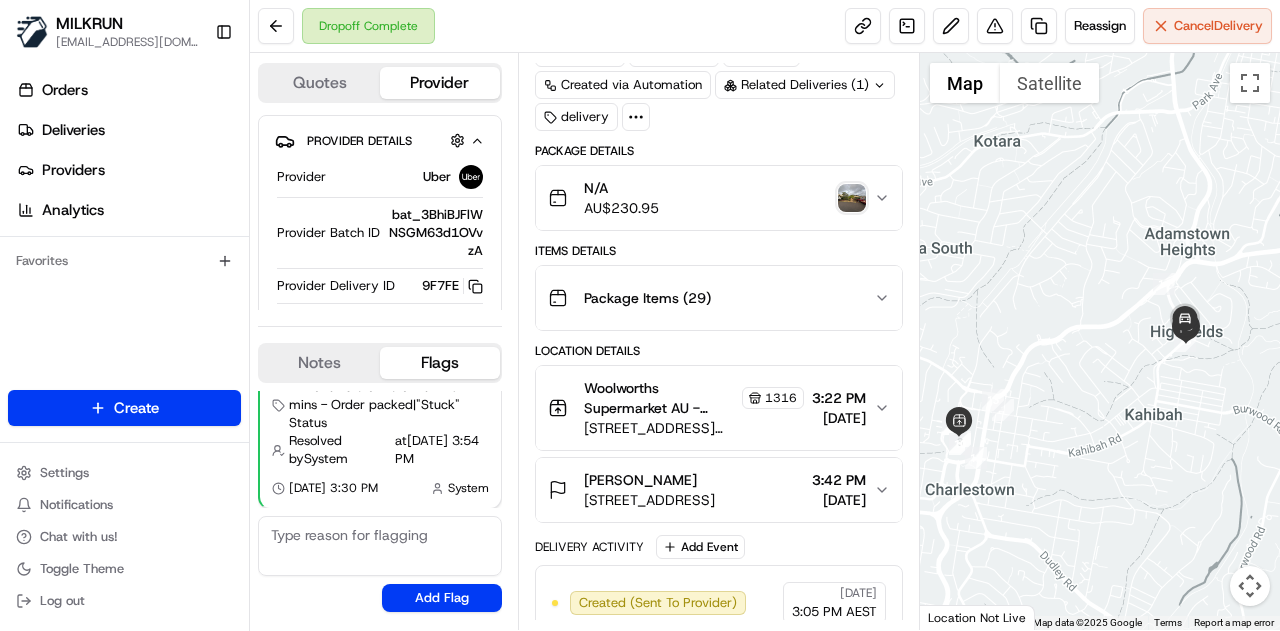drag, startPoint x: 1165, startPoint y: 188, endPoint x: 1044, endPoint y: 229, distance: 127.75758 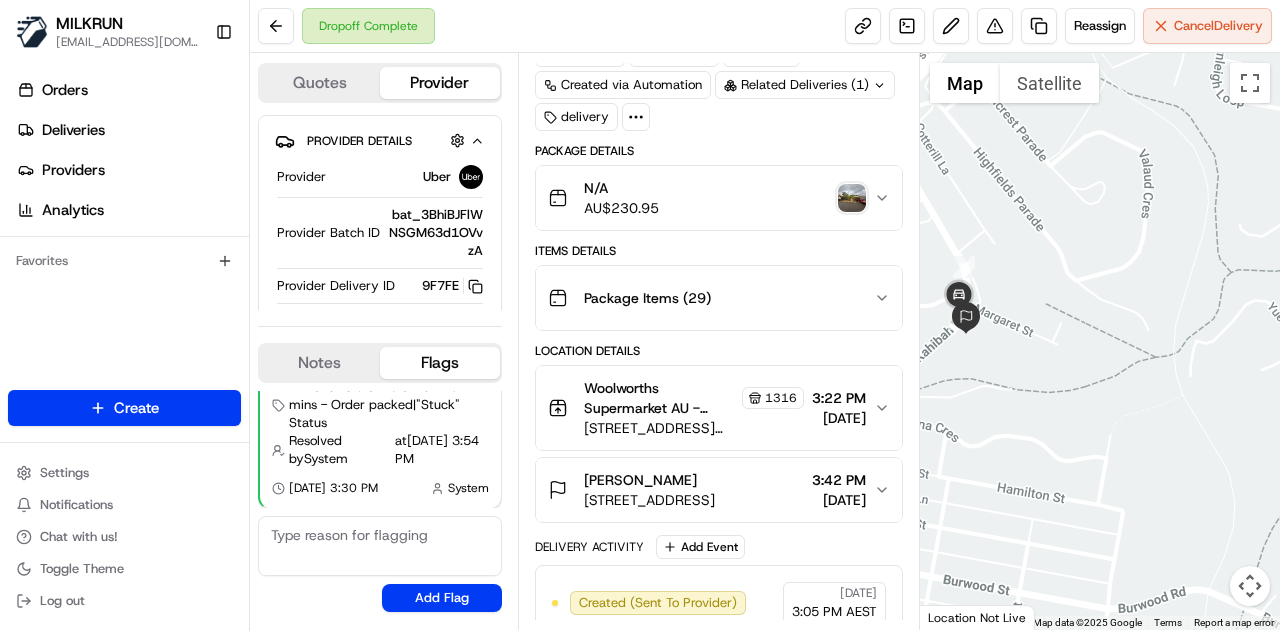 click at bounding box center [1100, 341] 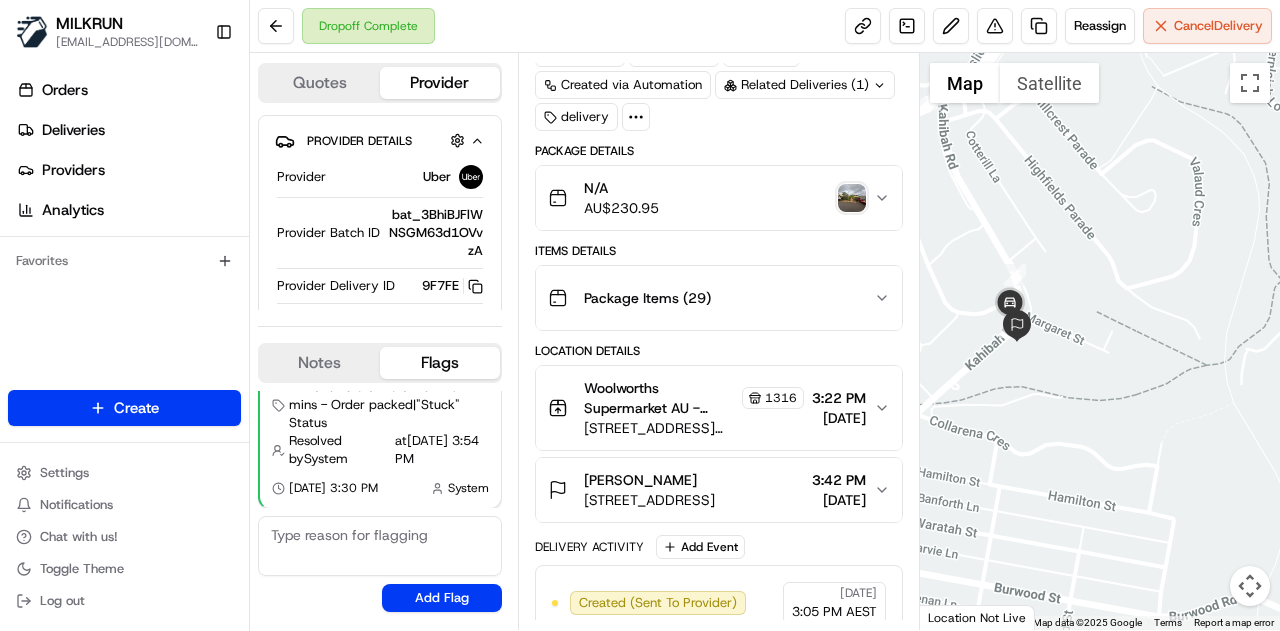 drag, startPoint x: 1094, startPoint y: 353, endPoint x: 1146, endPoint y: 363, distance: 52.95281 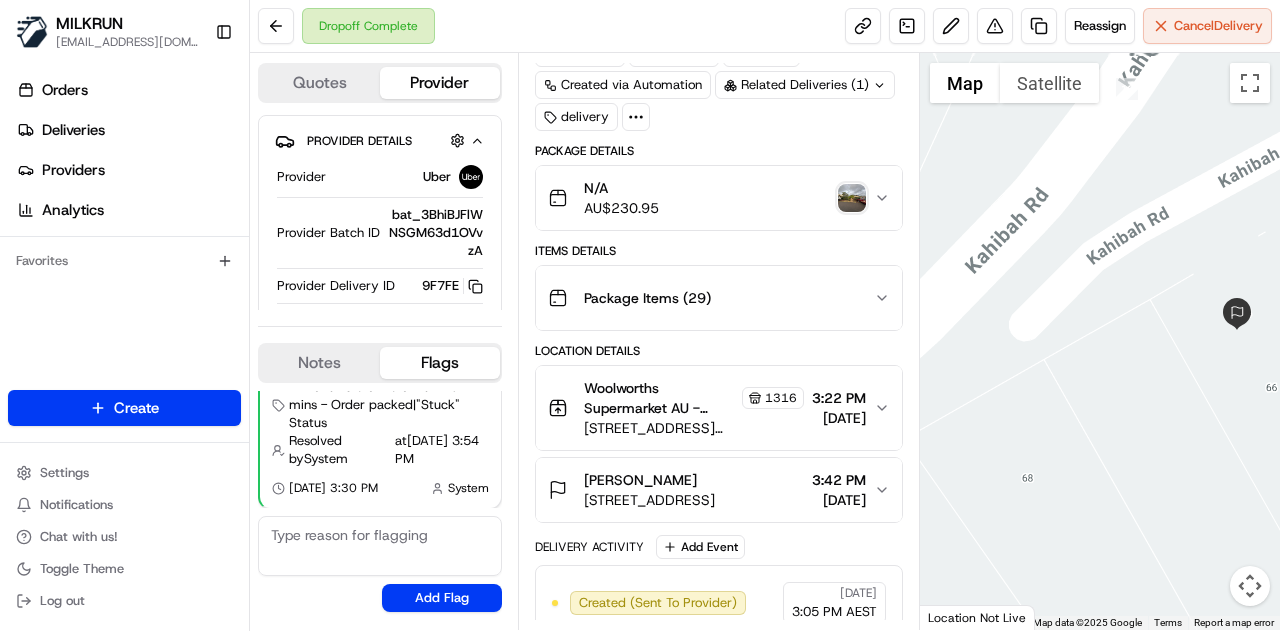 drag, startPoint x: 1100, startPoint y: 246, endPoint x: 1071, endPoint y: 305, distance: 65.74192 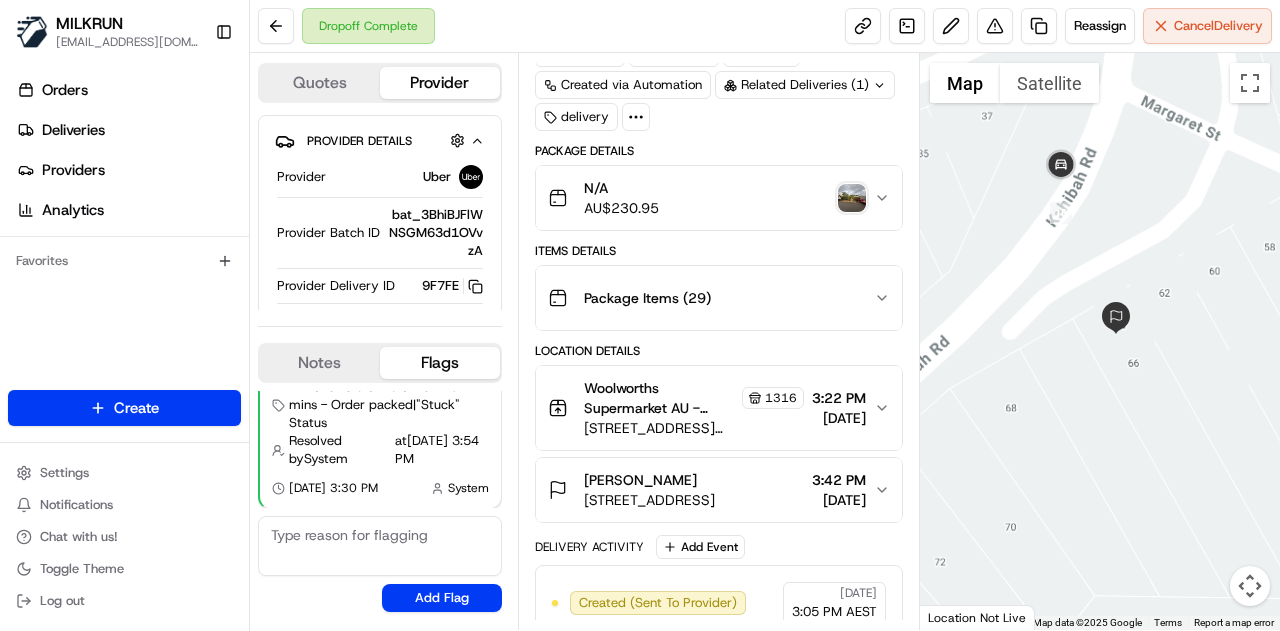 drag, startPoint x: 1071, startPoint y: 295, endPoint x: 1048, endPoint y: 303, distance: 24.351591 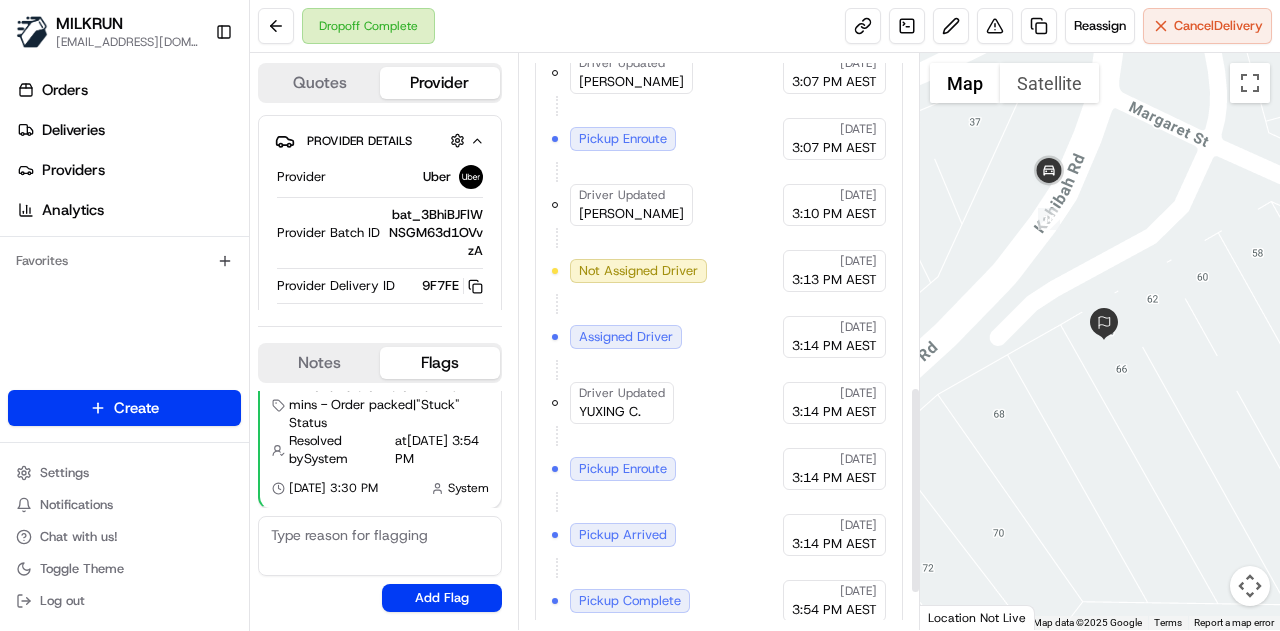 scroll, scrollTop: 1028, scrollLeft: 0, axis: vertical 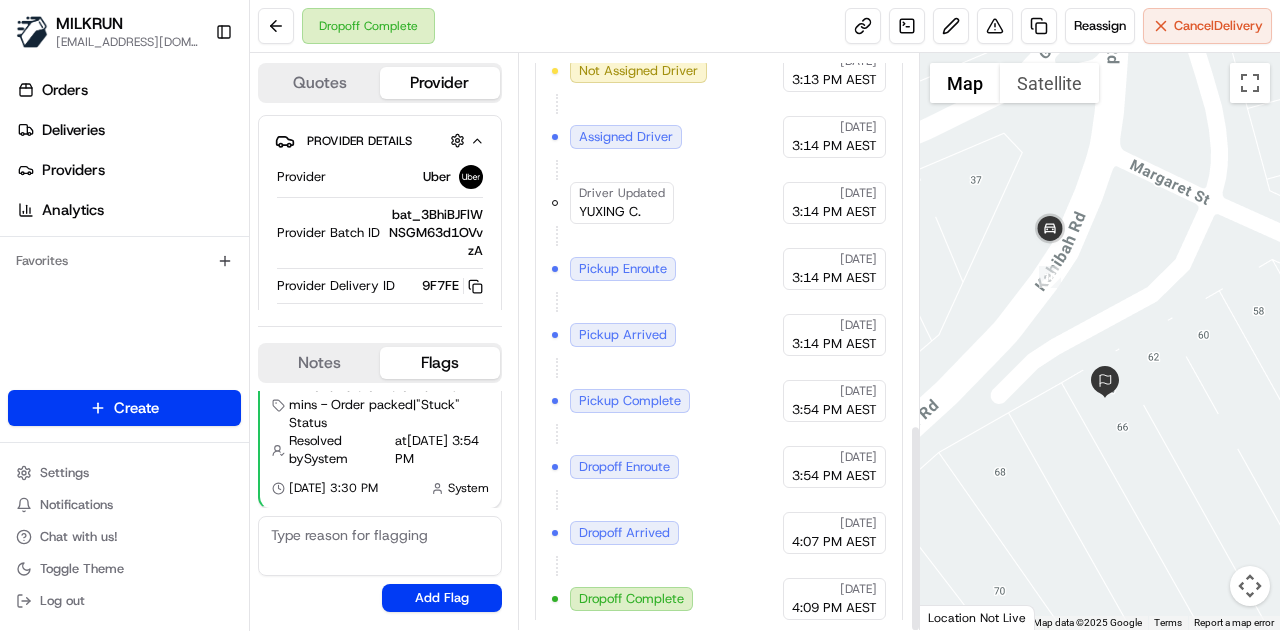 drag, startPoint x: 1048, startPoint y: 222, endPoint x: 1051, endPoint y: 319, distance: 97.04638 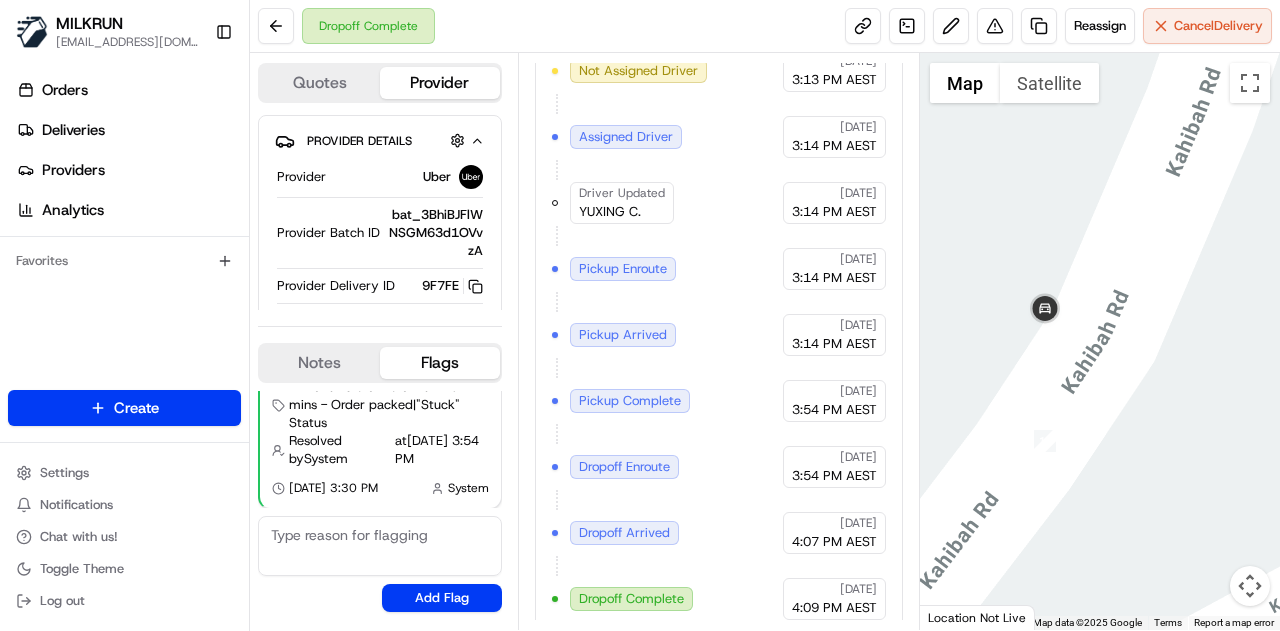 drag, startPoint x: 1022, startPoint y: 257, endPoint x: 1045, endPoint y: 154, distance: 105.53672 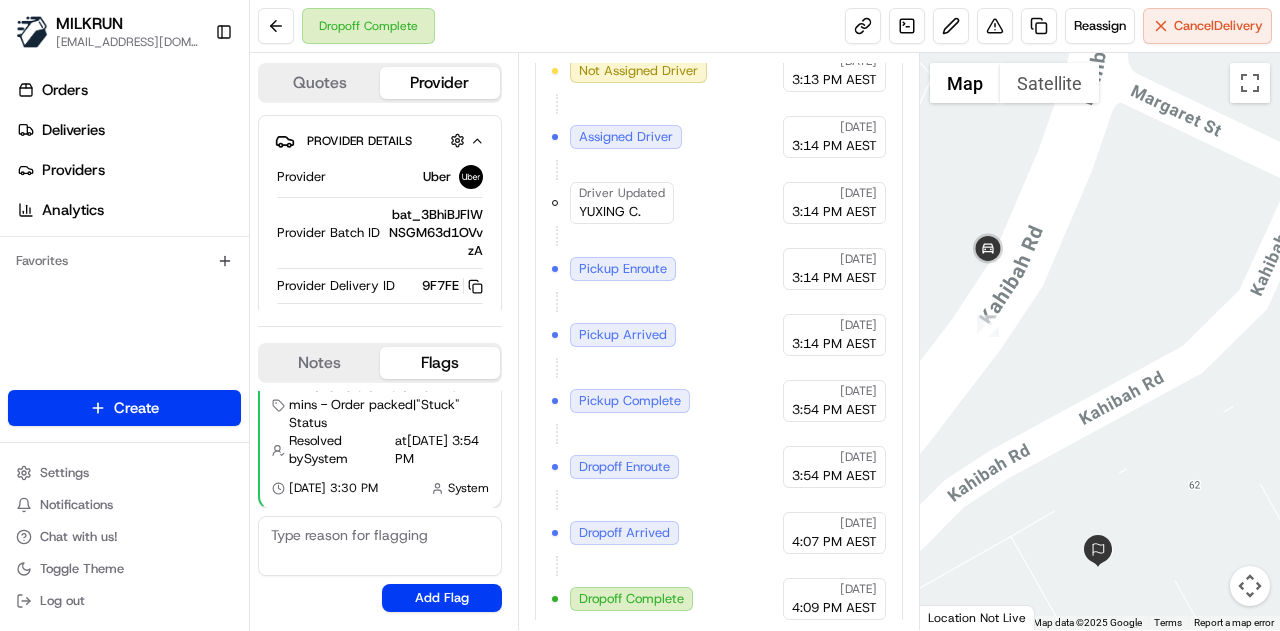 drag, startPoint x: 1112, startPoint y: 345, endPoint x: 1060, endPoint y: 337, distance: 52.611786 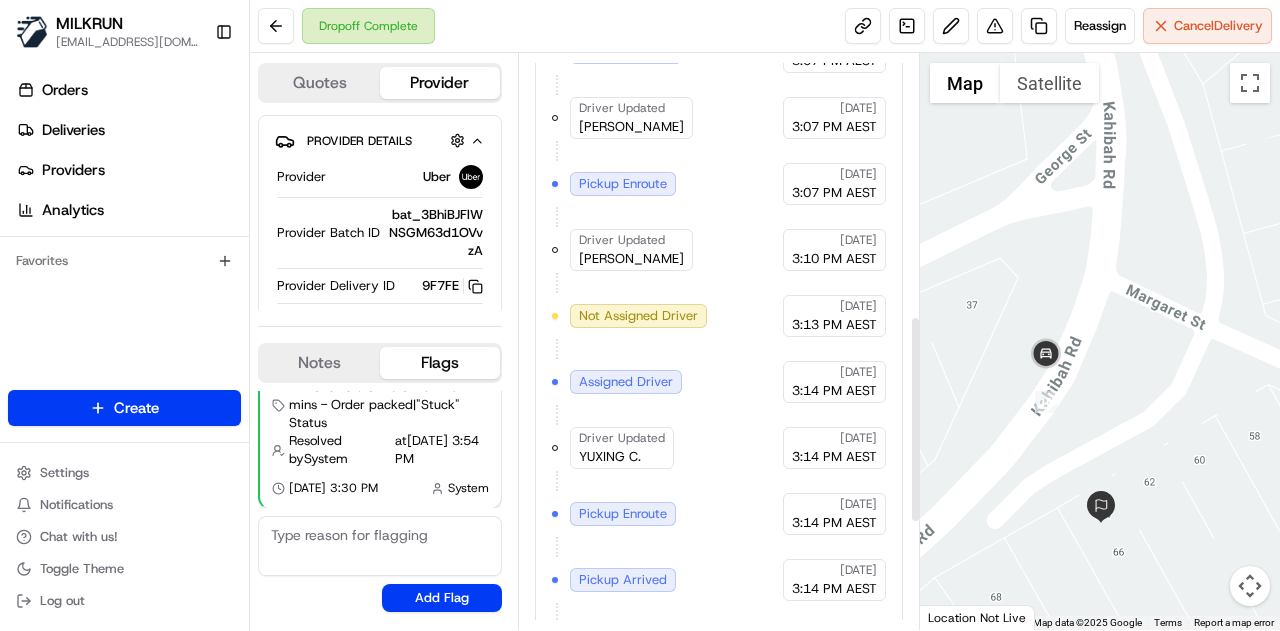 scroll, scrollTop: 728, scrollLeft: 0, axis: vertical 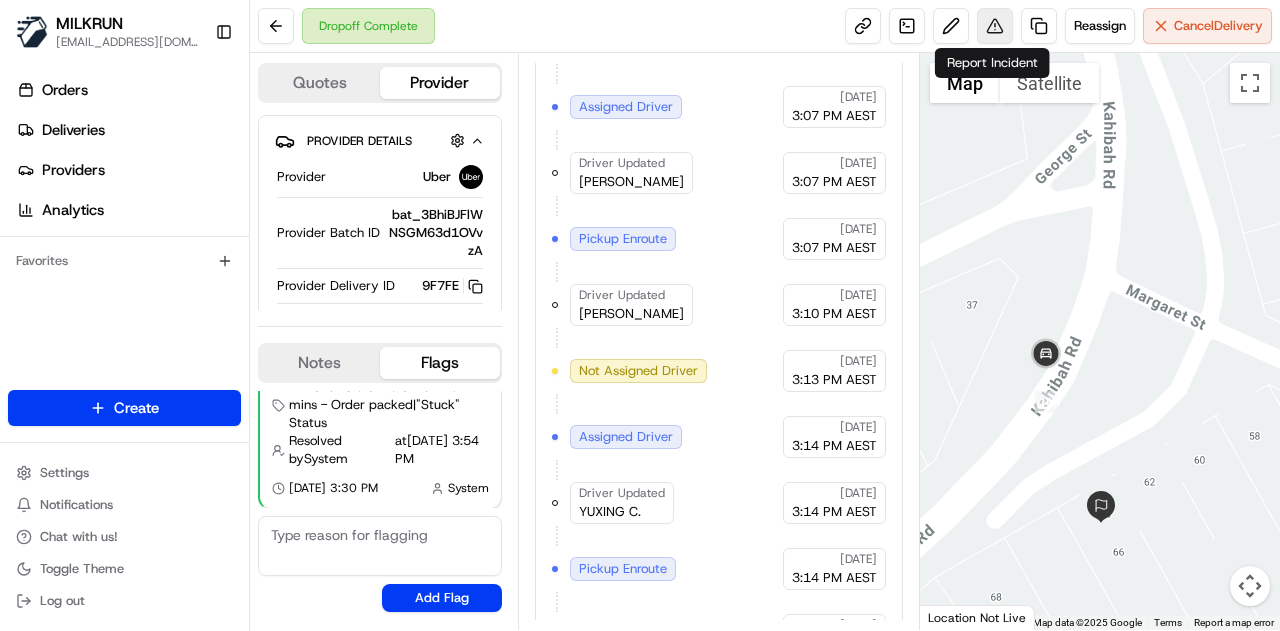 click at bounding box center [995, 26] 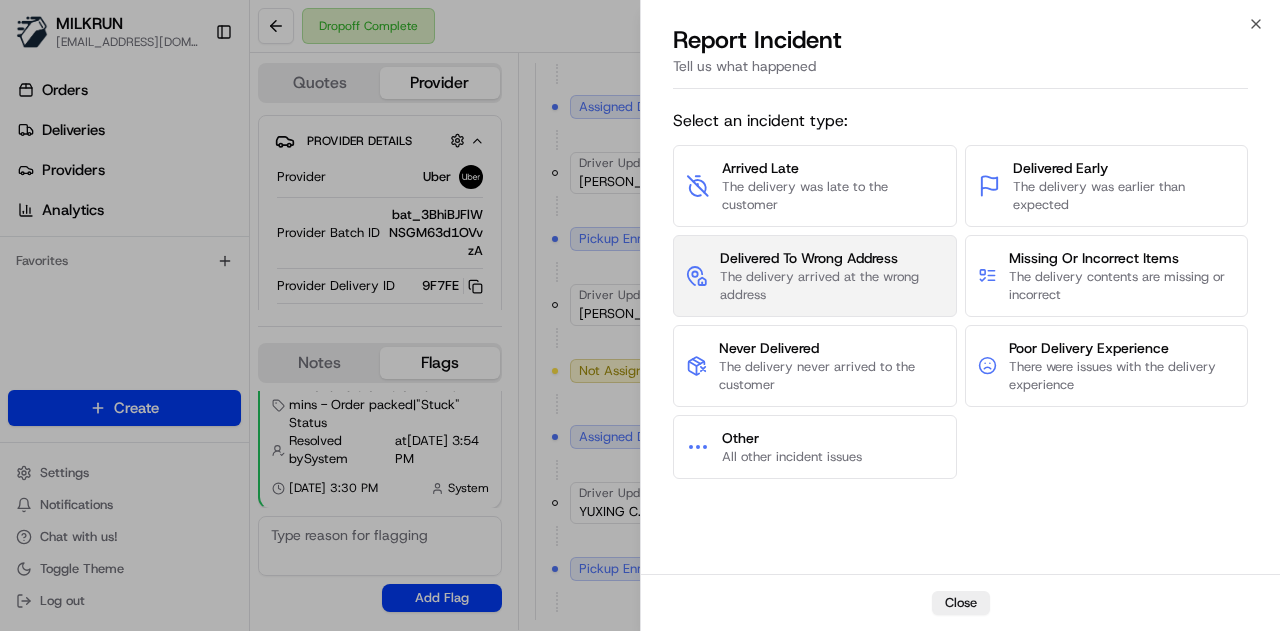 click on "Delivered To Wrong Address" at bounding box center (832, 258) 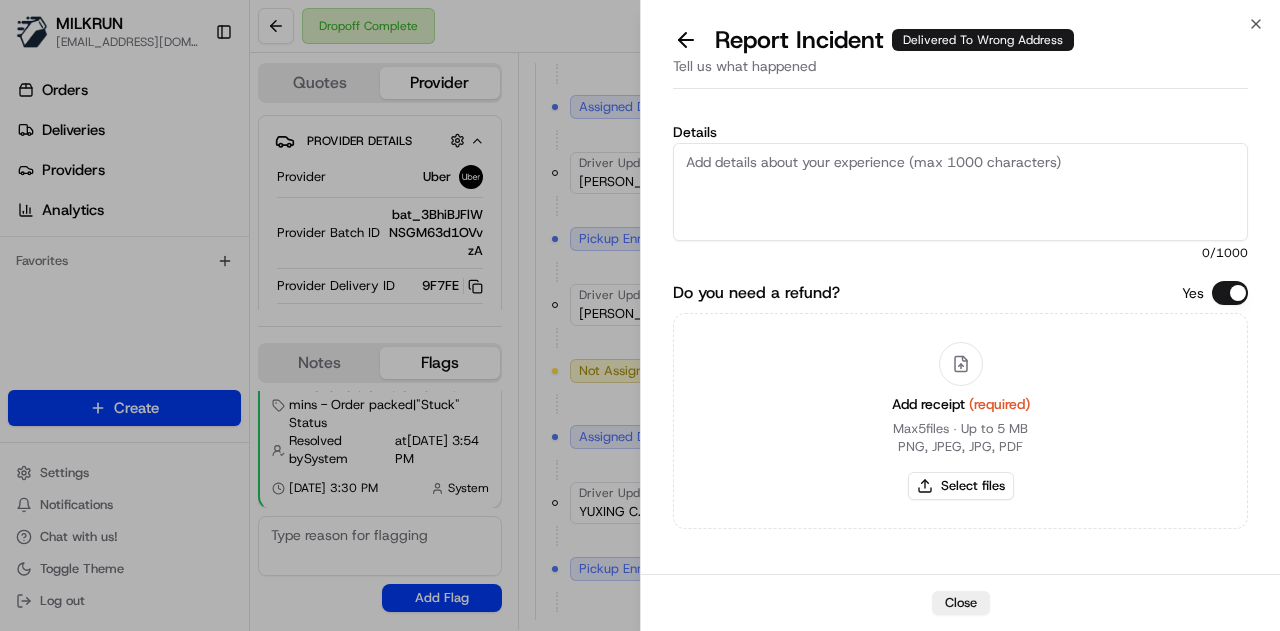 click on "Details" at bounding box center [960, 192] 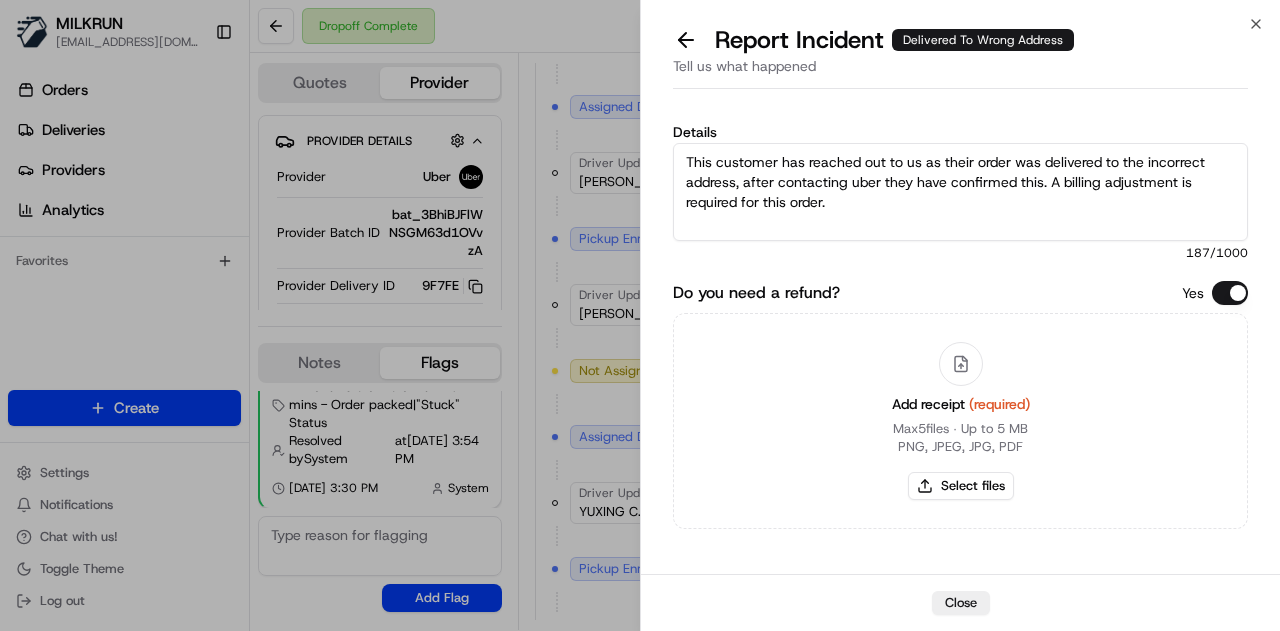click on "This customer has reached out to us as their order was delivered to the incorrect address, after contacting uber they have confirmed this. A billing adjustment is required for this order." at bounding box center (960, 192) 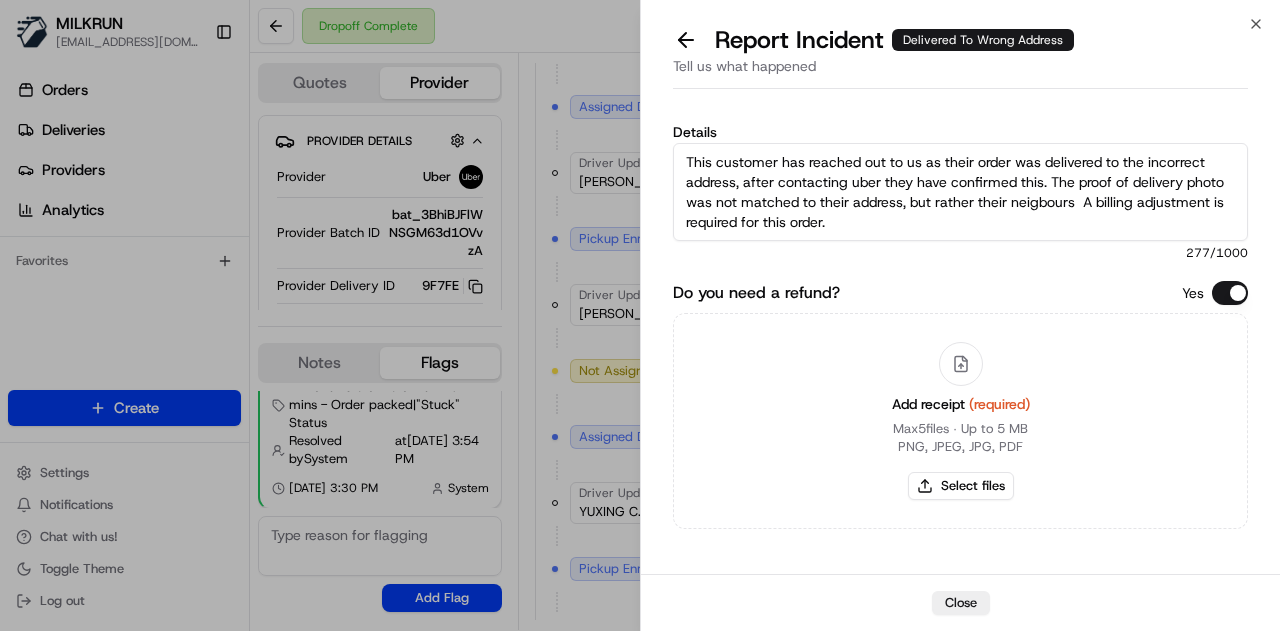 drag, startPoint x: 1046, startPoint y: 215, endPoint x: 1045, endPoint y: 202, distance: 13.038404 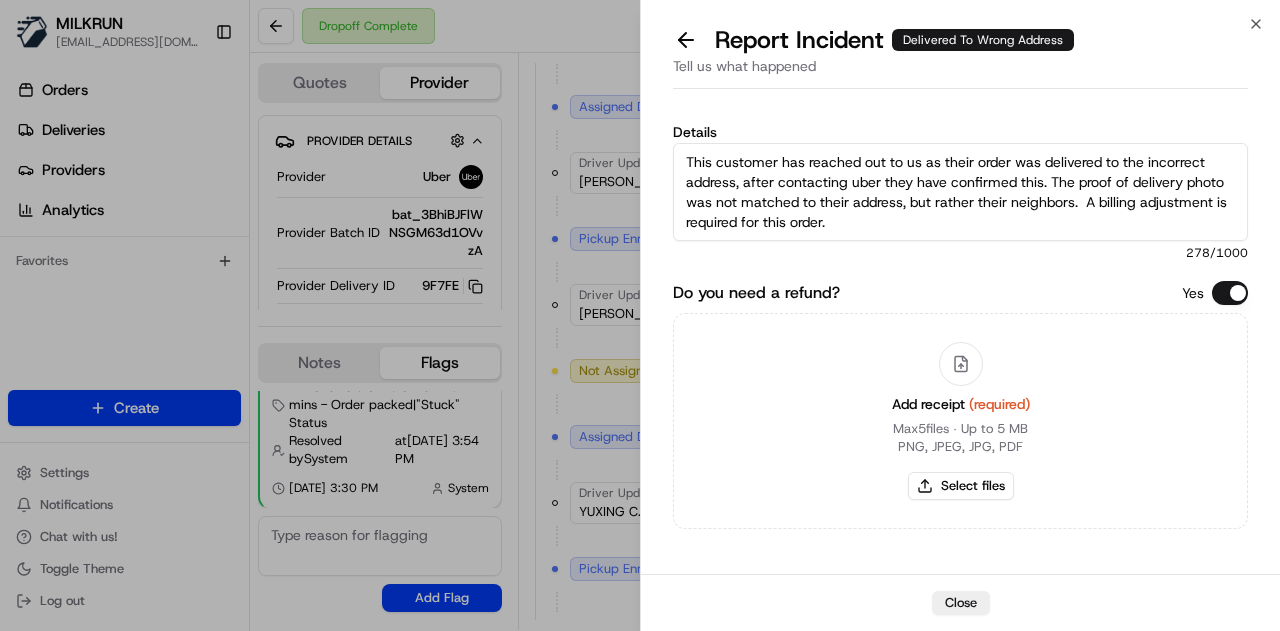 type on "This customer has reached out to us as their order was delivered to the incorrect address, after contacting uber they have confirmed this. The proof of delivery photo was not matched to their address, but rather their neighbors.  A billing adjustment is required for this order." 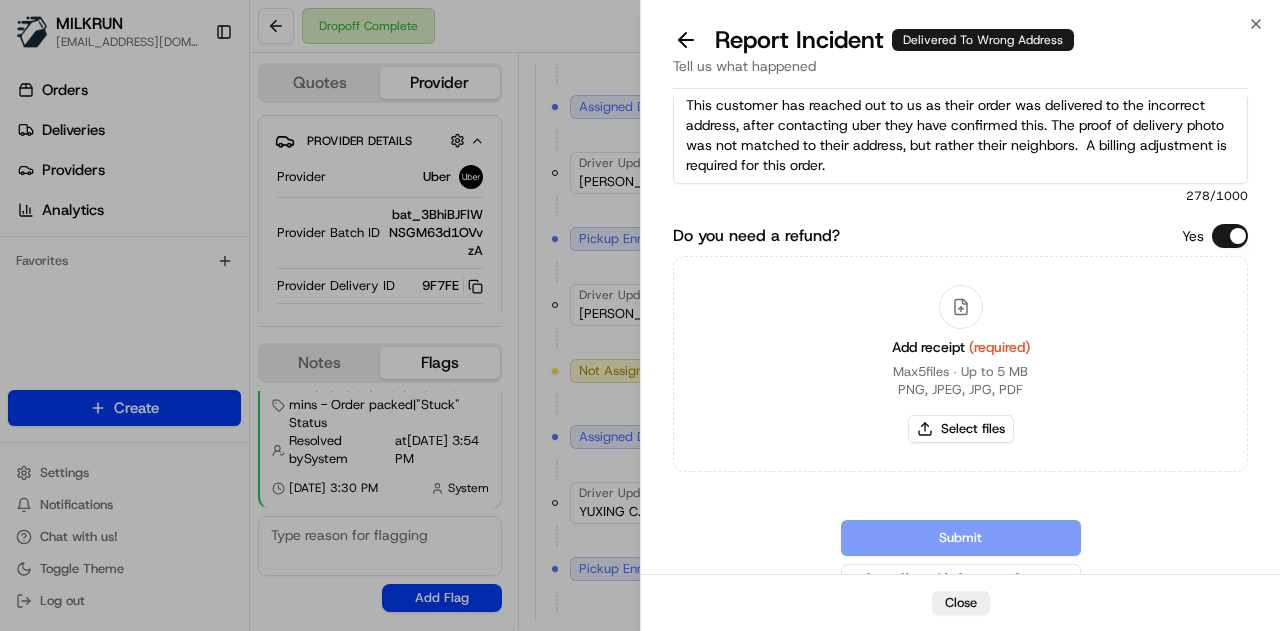 scroll, scrollTop: 80, scrollLeft: 0, axis: vertical 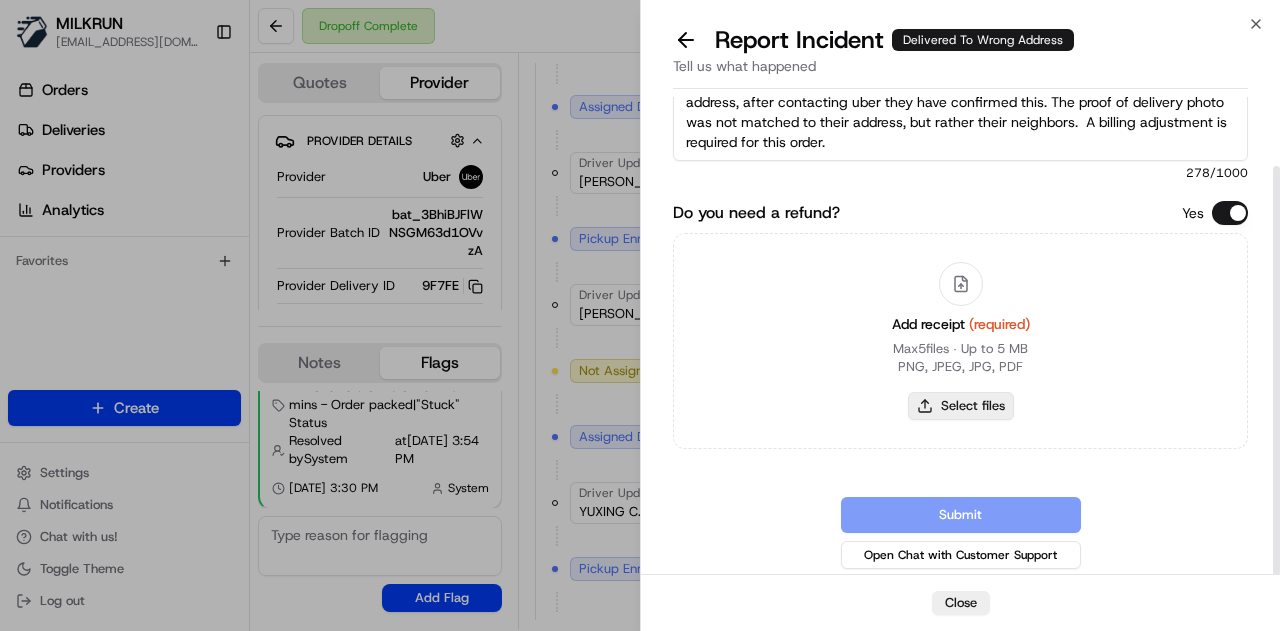 click on "Select files" at bounding box center (961, 406) 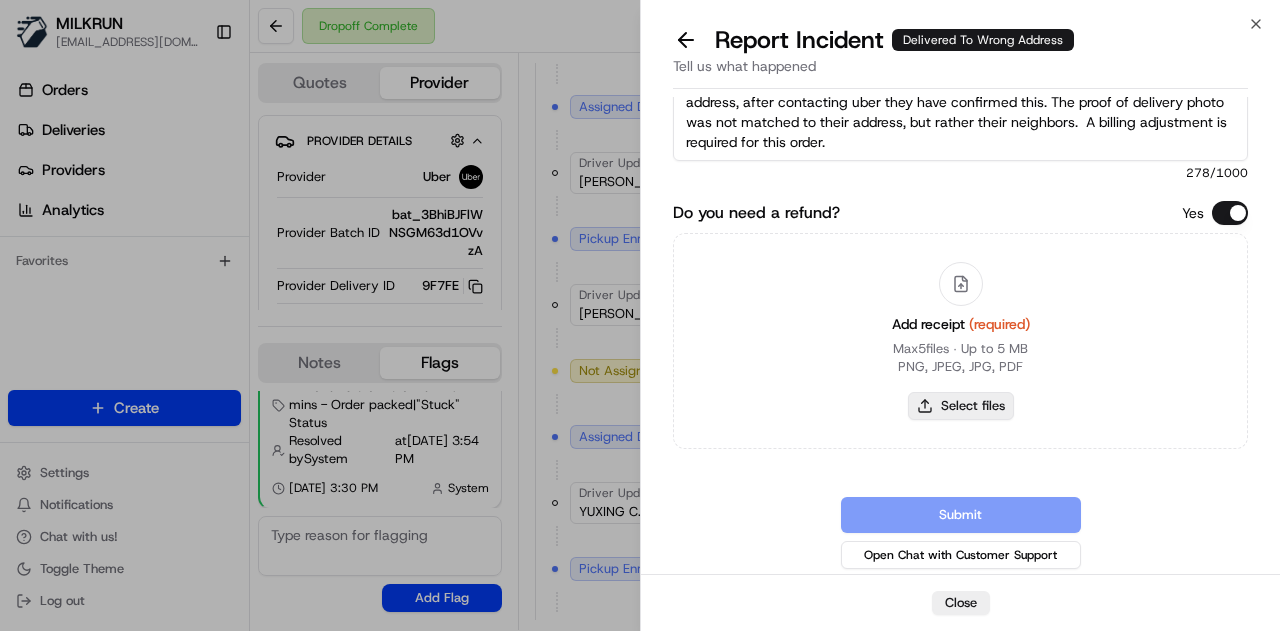 type on "C:\fakepath\Screenshot 2025-07-18 171940.png" 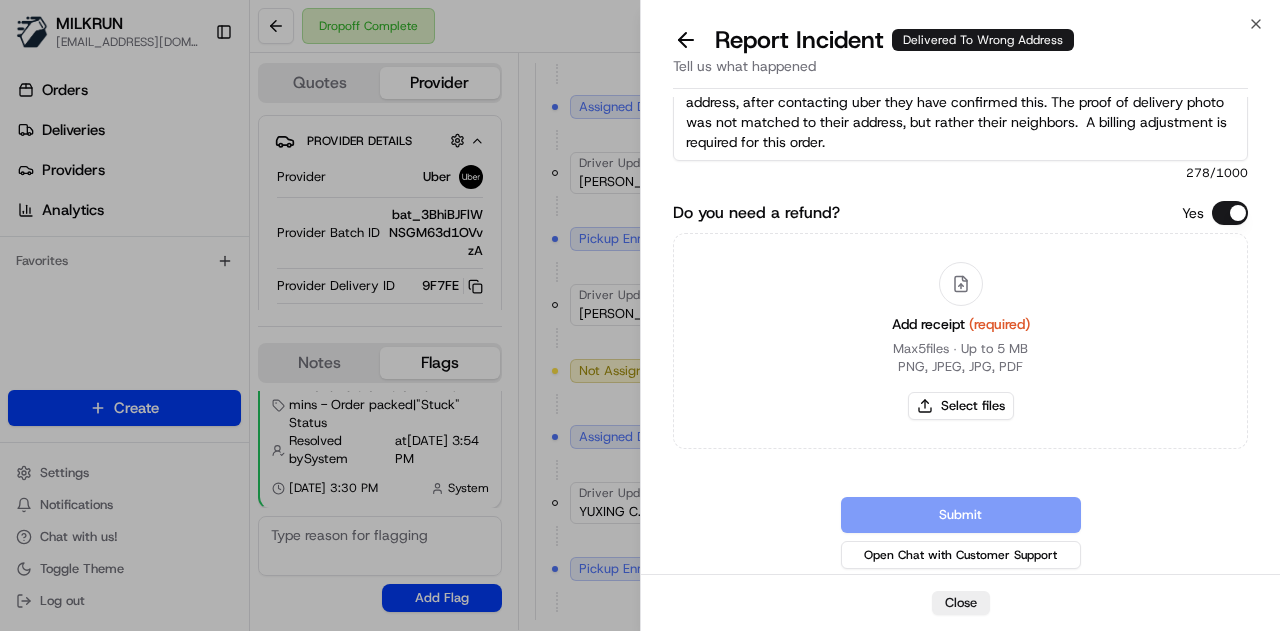 scroll, scrollTop: 73, scrollLeft: 0, axis: vertical 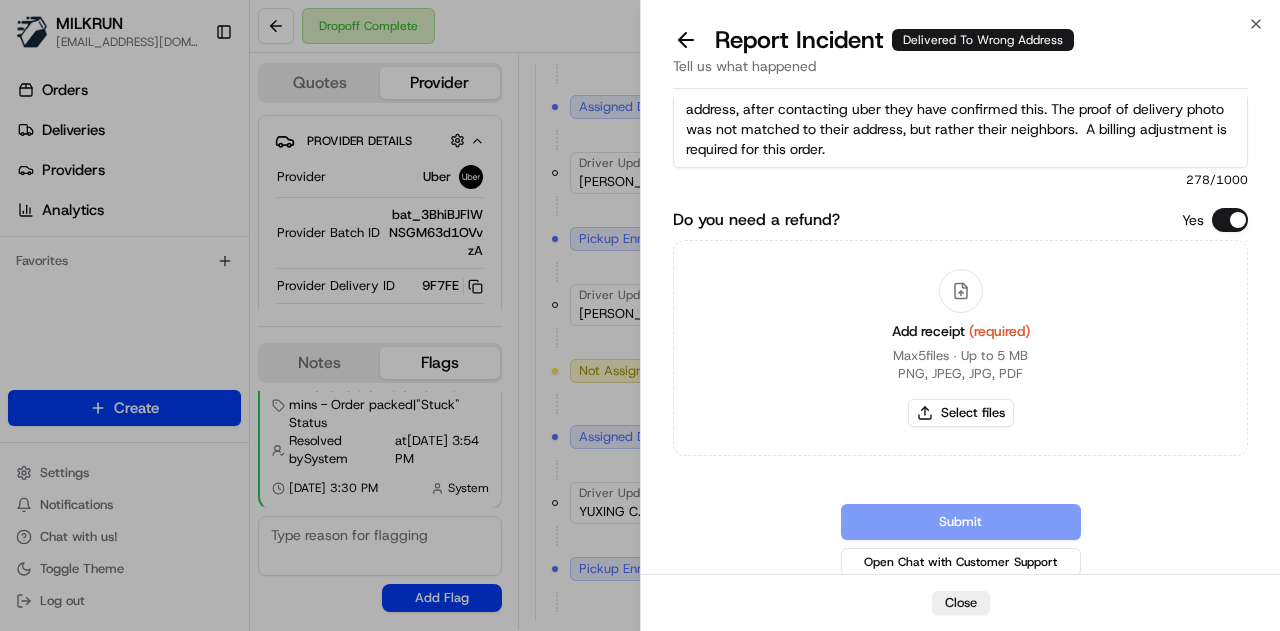 type 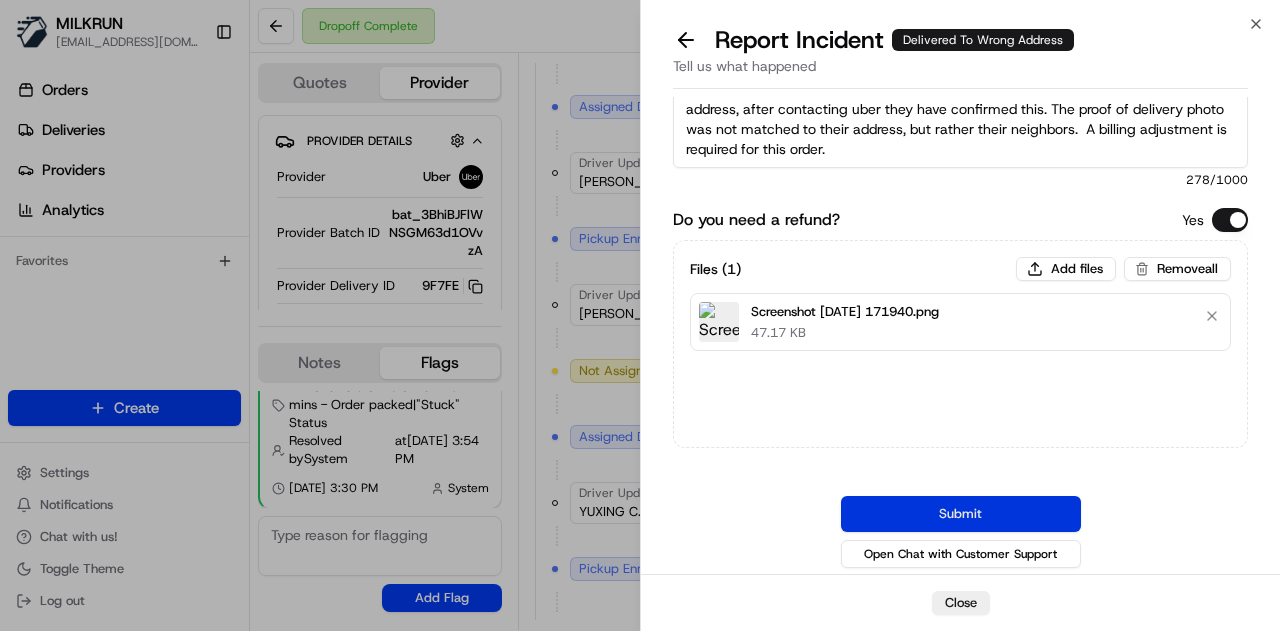 click on "Submit" at bounding box center (961, 514) 